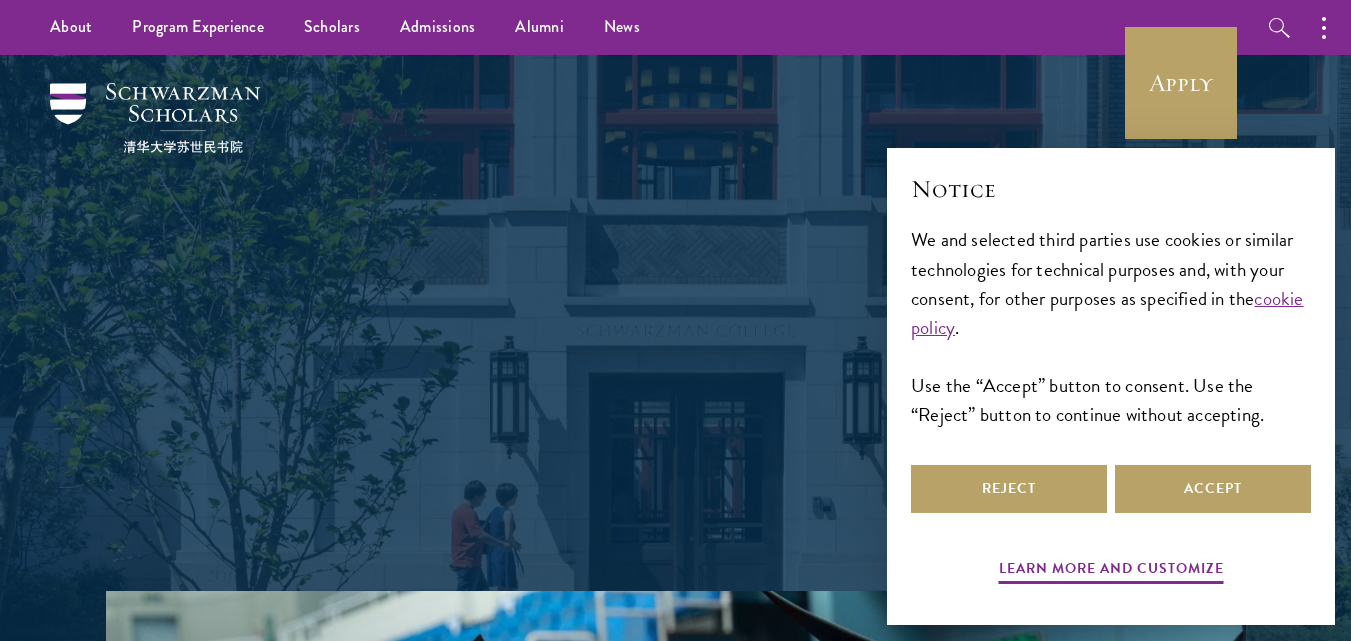 scroll, scrollTop: 0, scrollLeft: 0, axis: both 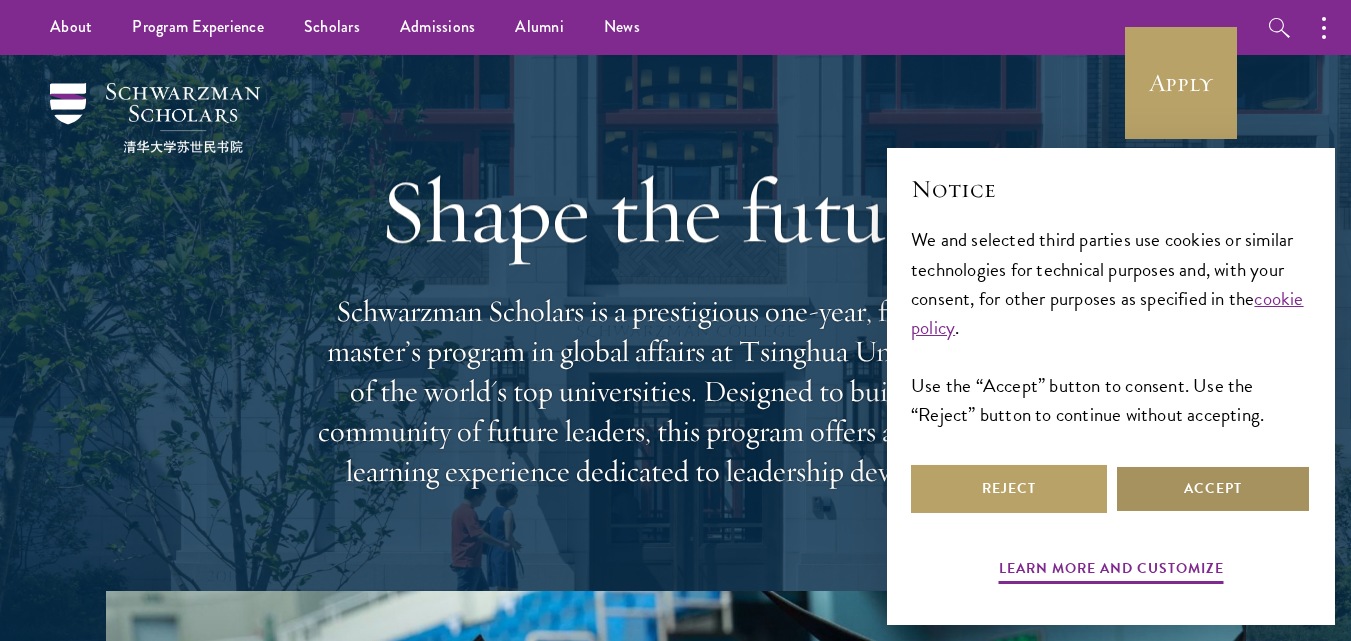 click on "Accept" at bounding box center [1213, 489] 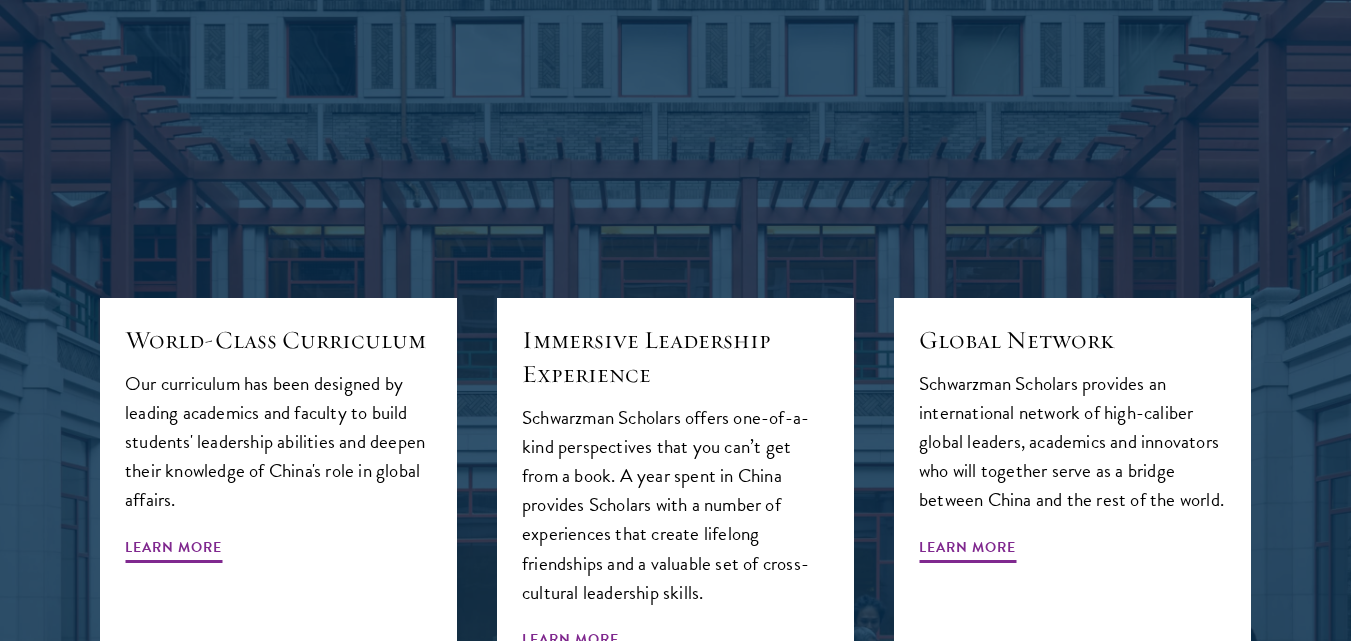 scroll, scrollTop: 2038, scrollLeft: 0, axis: vertical 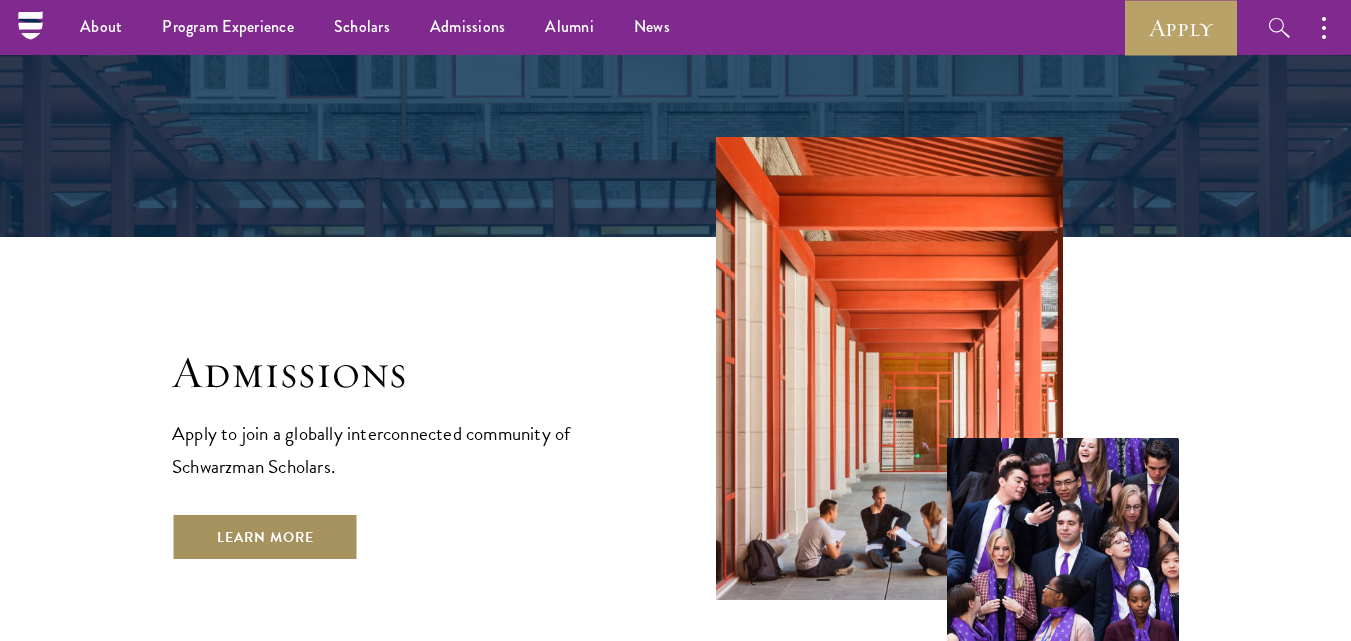 click on "Learn More" at bounding box center [265, 537] 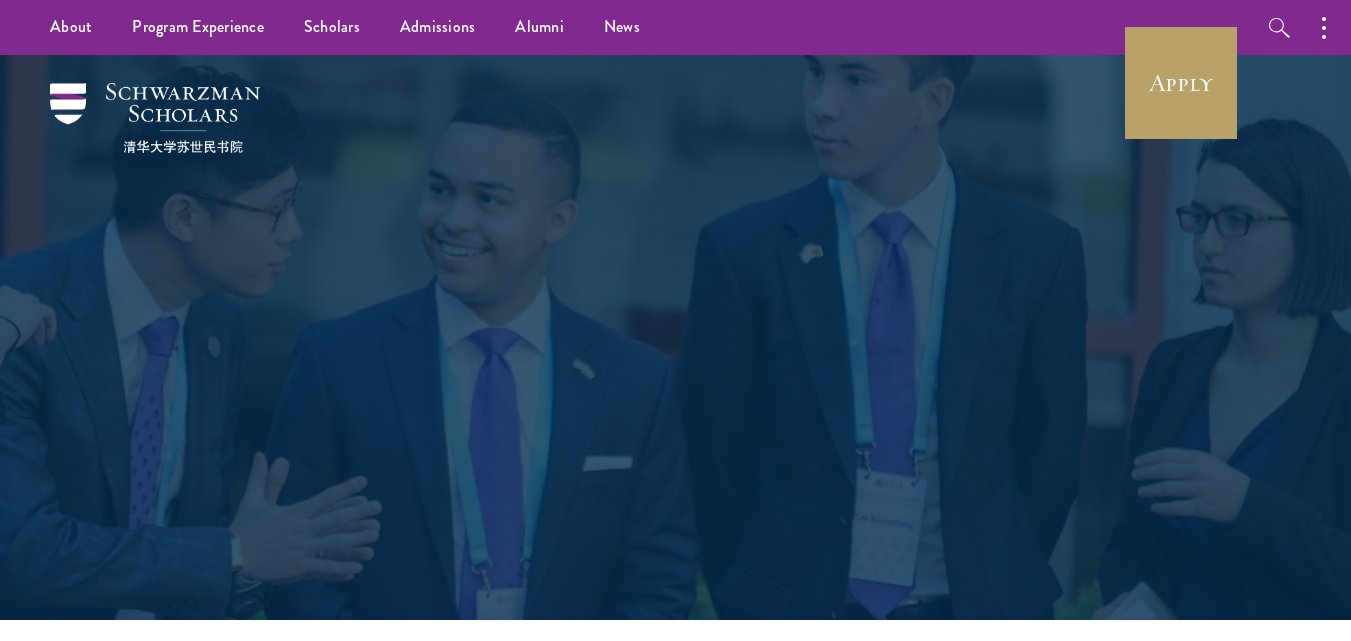 scroll, scrollTop: 0, scrollLeft: 0, axis: both 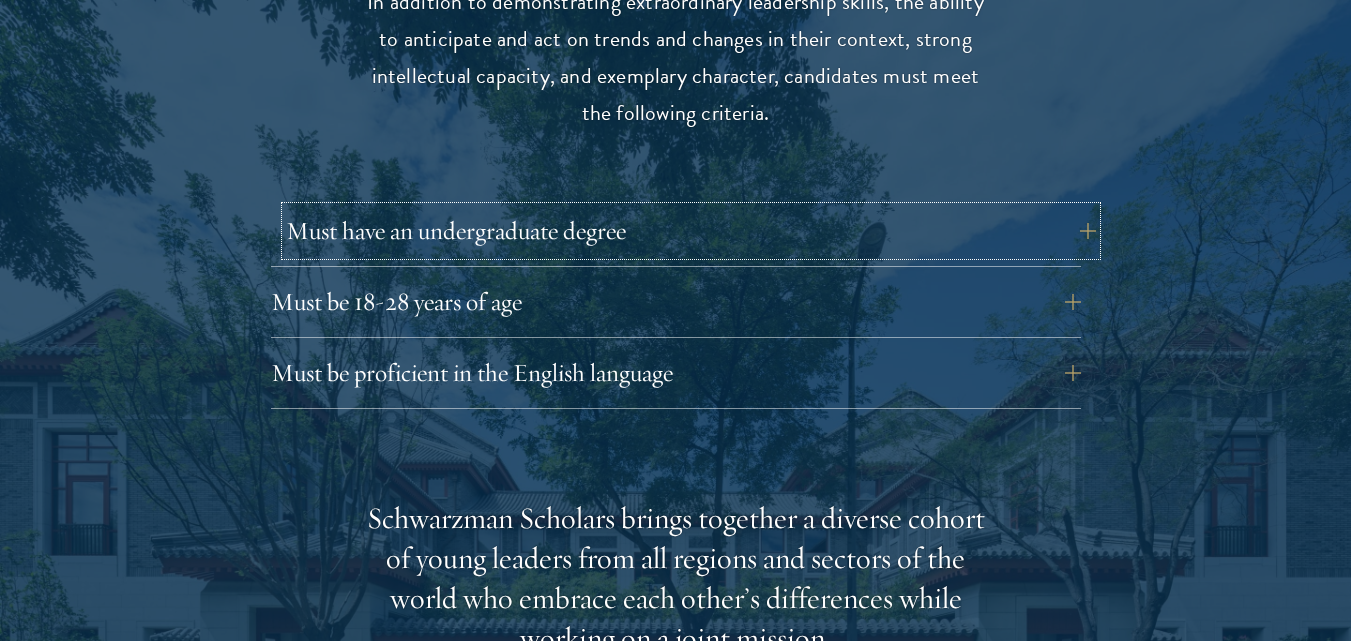 click on "Must have an undergraduate degree" at bounding box center (691, 231) 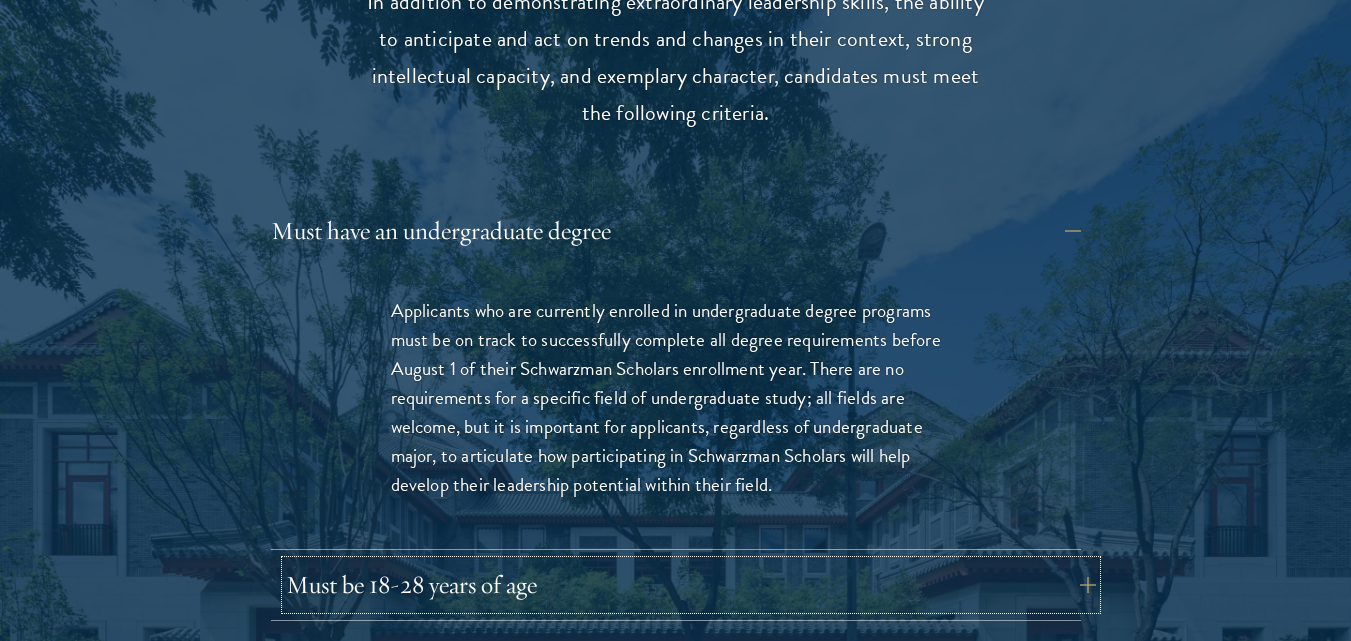 click on "Must be 18-28 years of age" at bounding box center (691, 585) 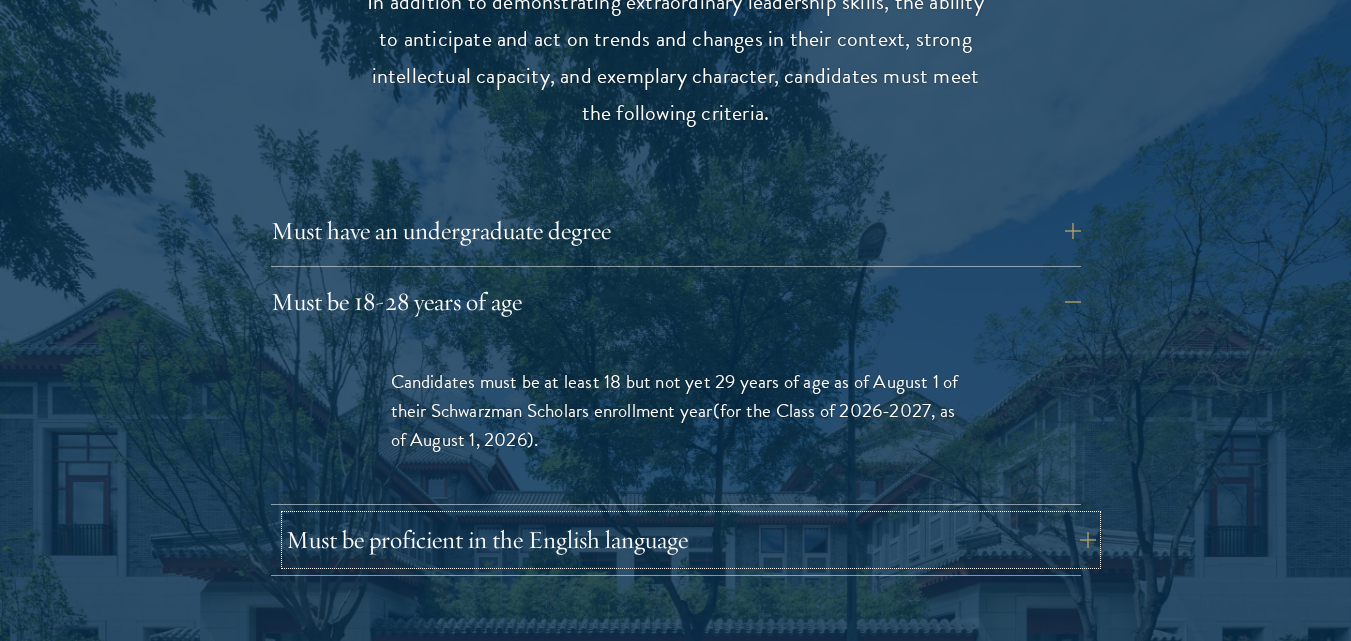click on "Must be proficient in the English language" at bounding box center (691, 540) 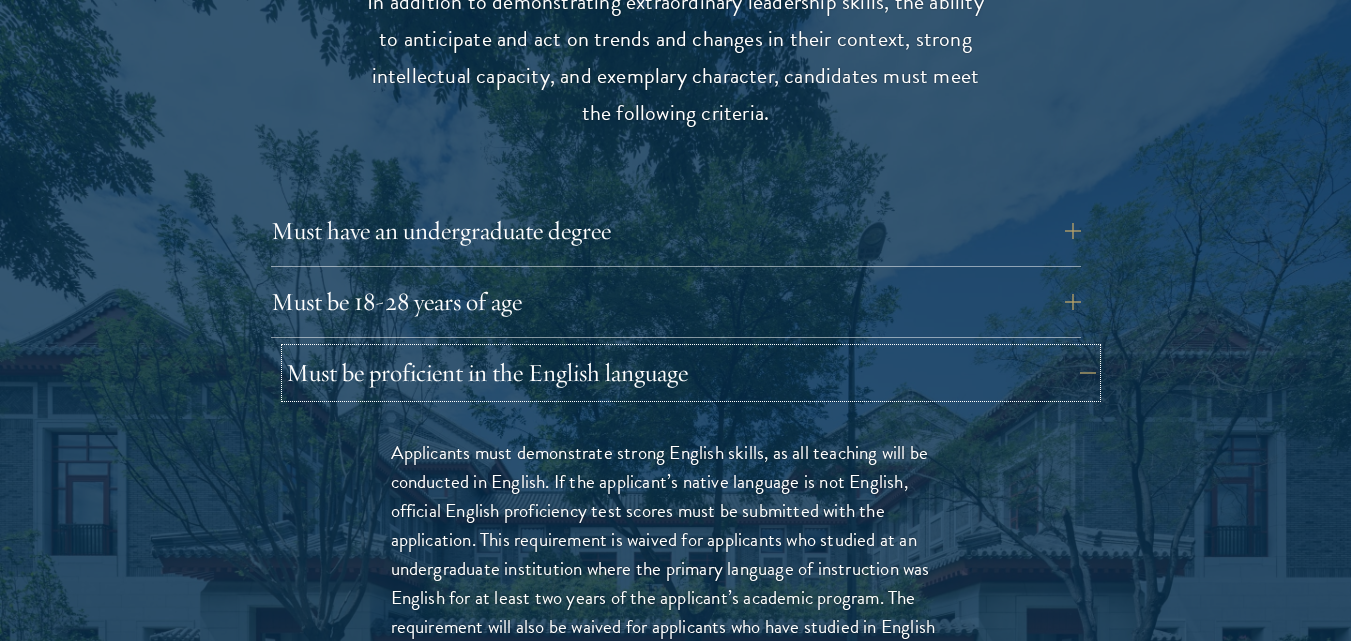 type 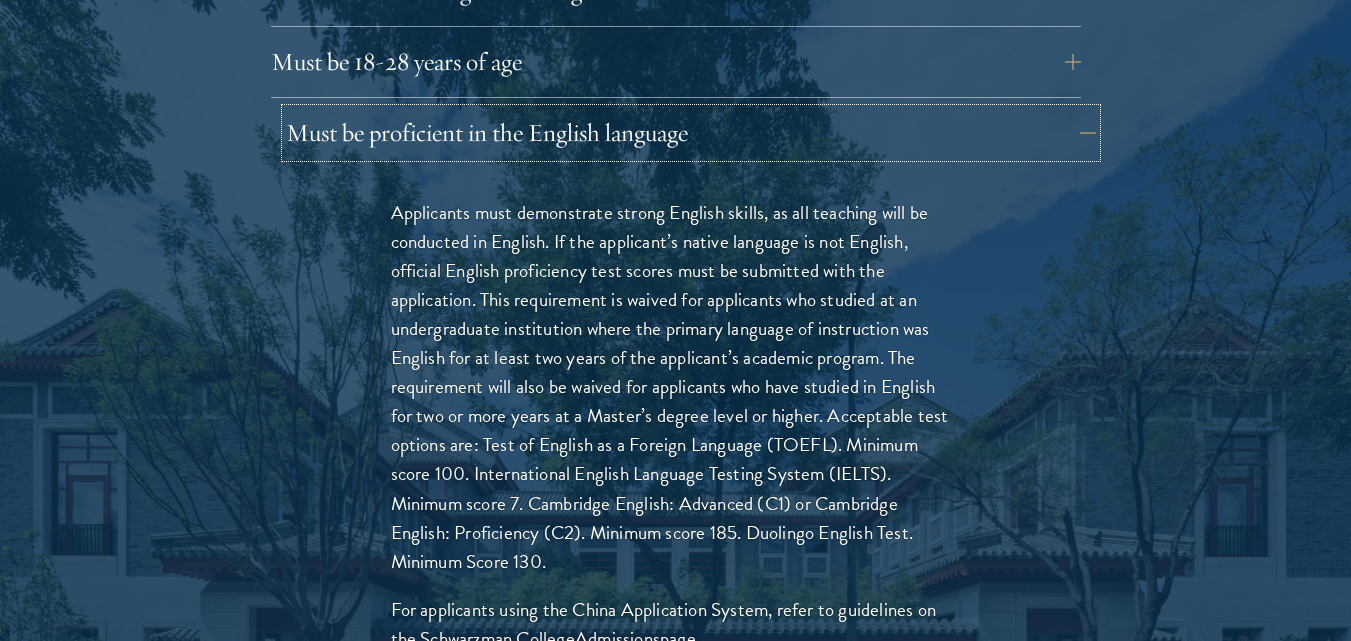 scroll, scrollTop: 2964, scrollLeft: 0, axis: vertical 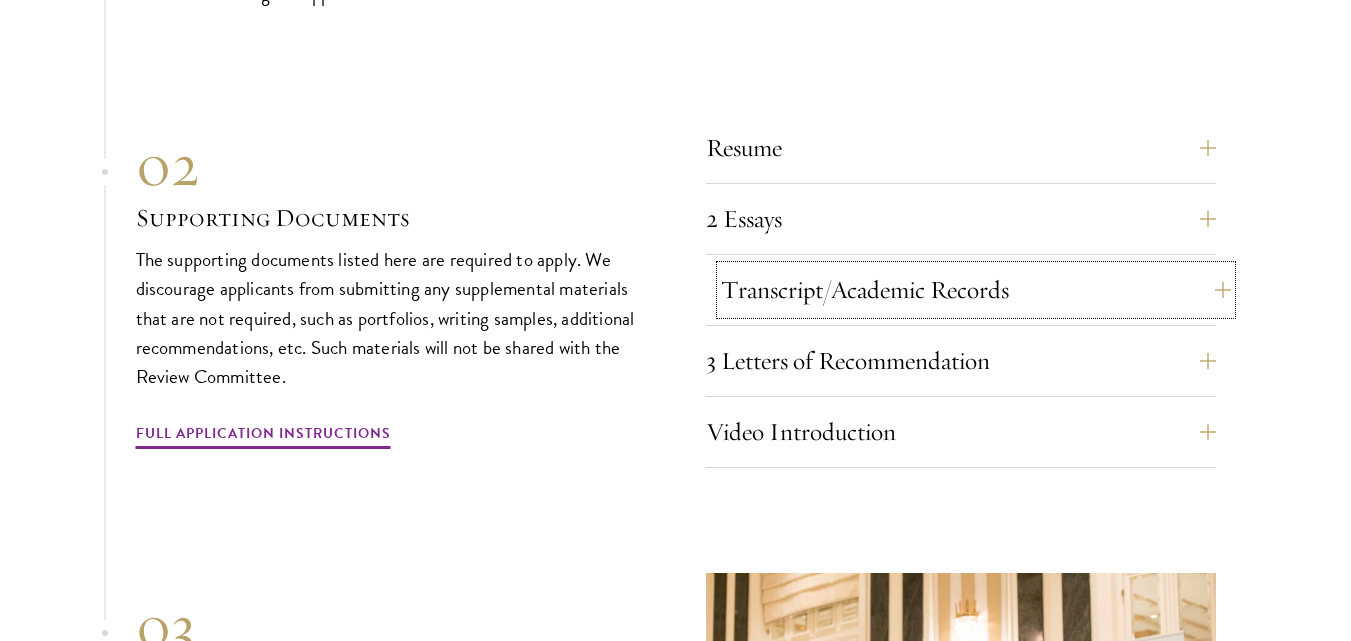 click on "Transcript/Academic Records" at bounding box center (976, 290) 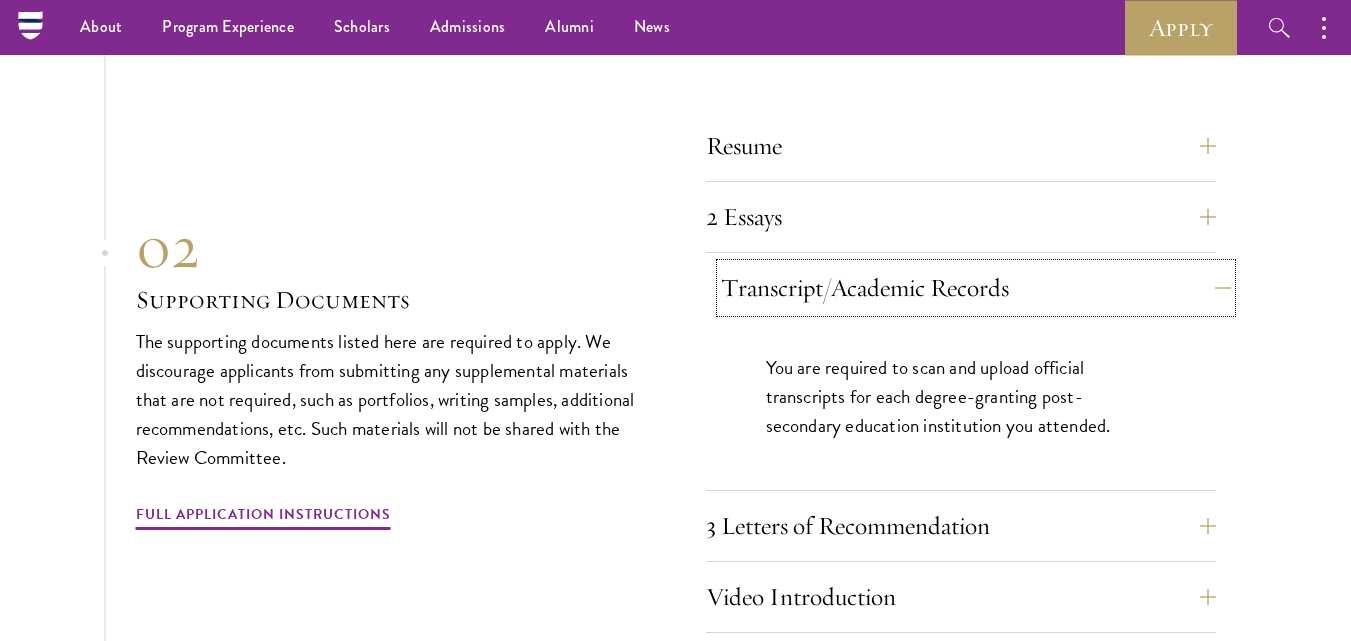 scroll, scrollTop: 6819, scrollLeft: 0, axis: vertical 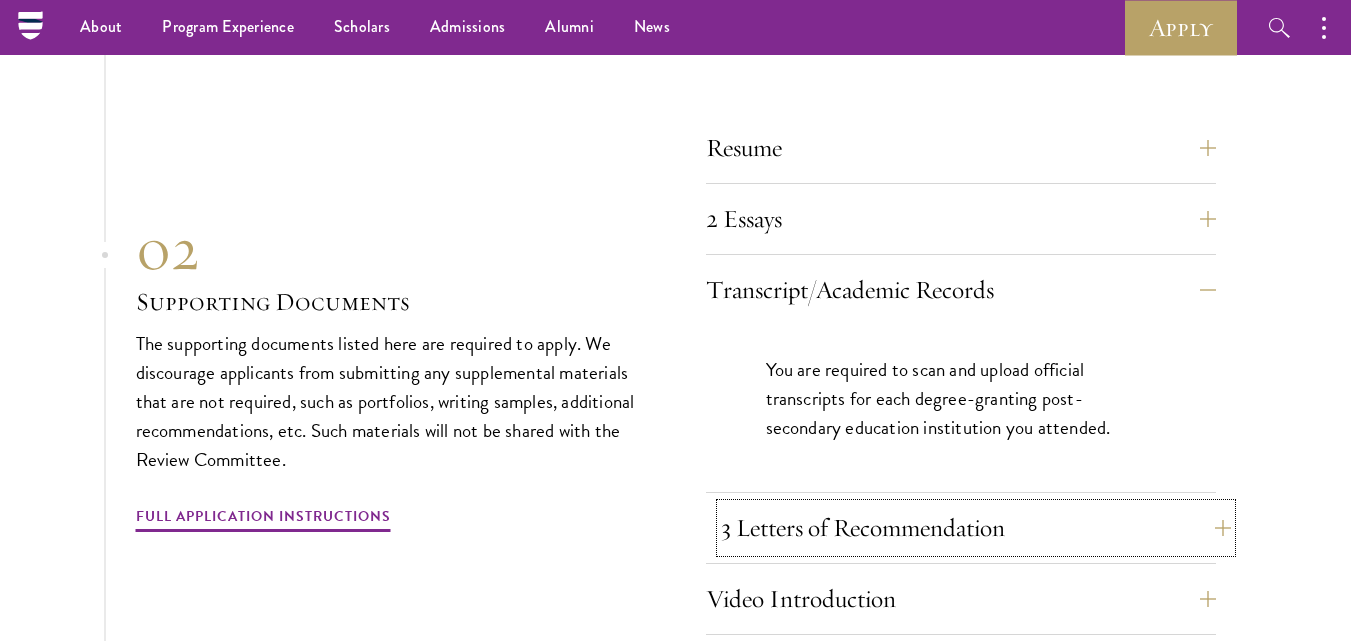 click on "3 Letters of Recommendation" at bounding box center [976, 528] 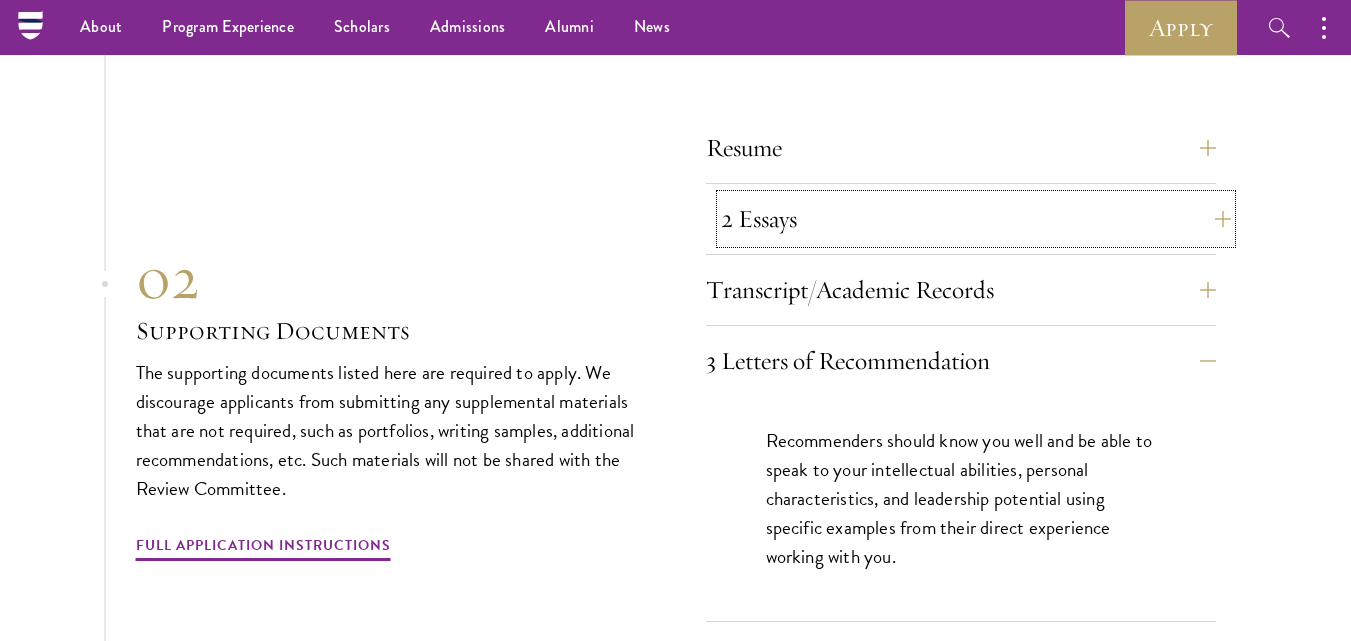 click on "2 Essays" at bounding box center [976, 219] 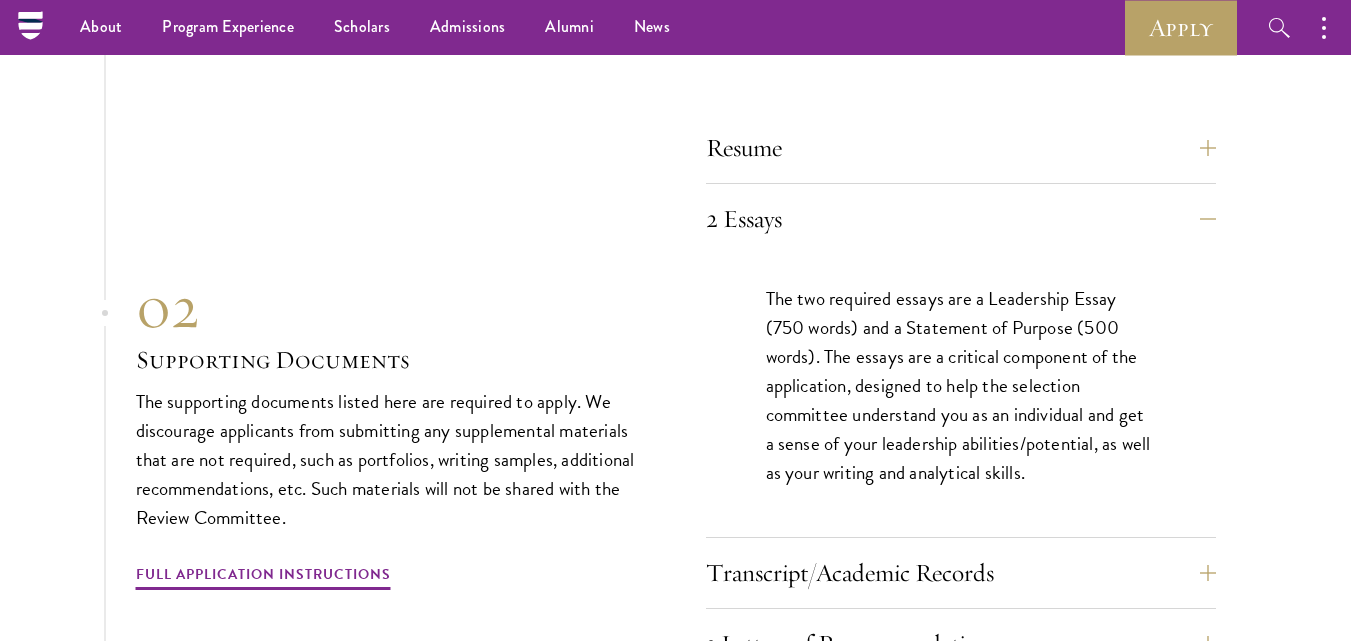 click on "Resume
A current version of your resume or CV (maximum 2 pages)." at bounding box center (961, 154) 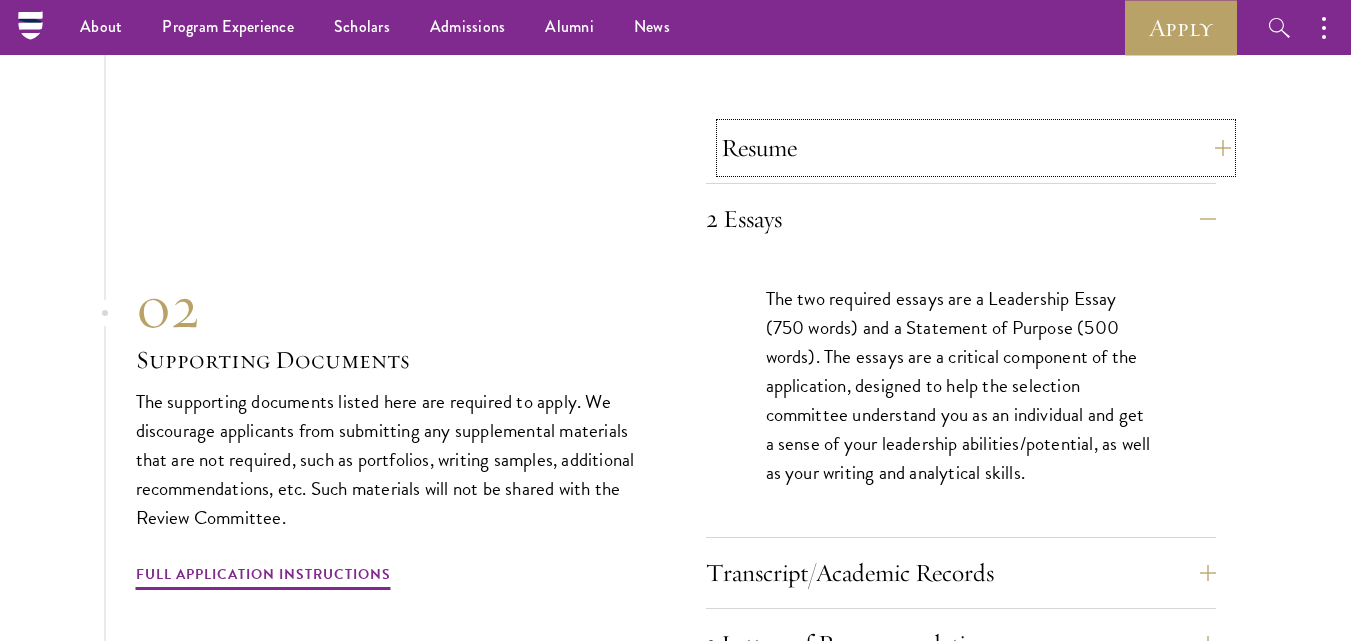 click on "Resume" at bounding box center [976, 148] 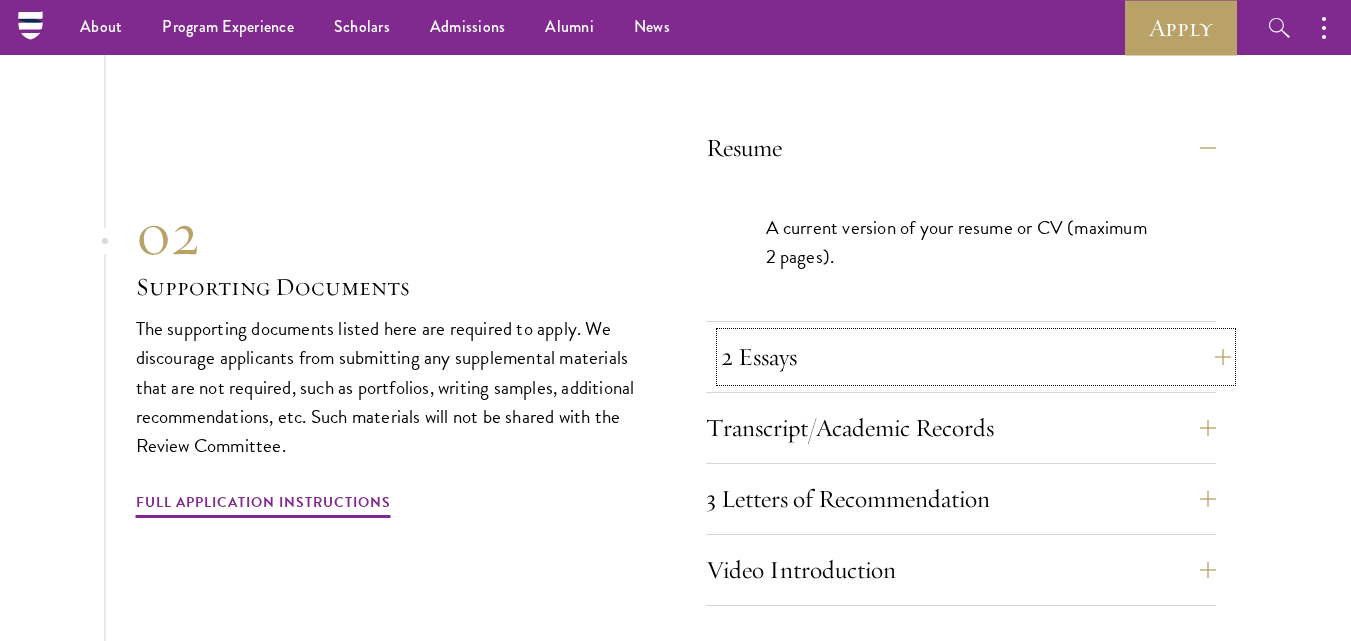 click on "2 Essays" at bounding box center [976, 357] 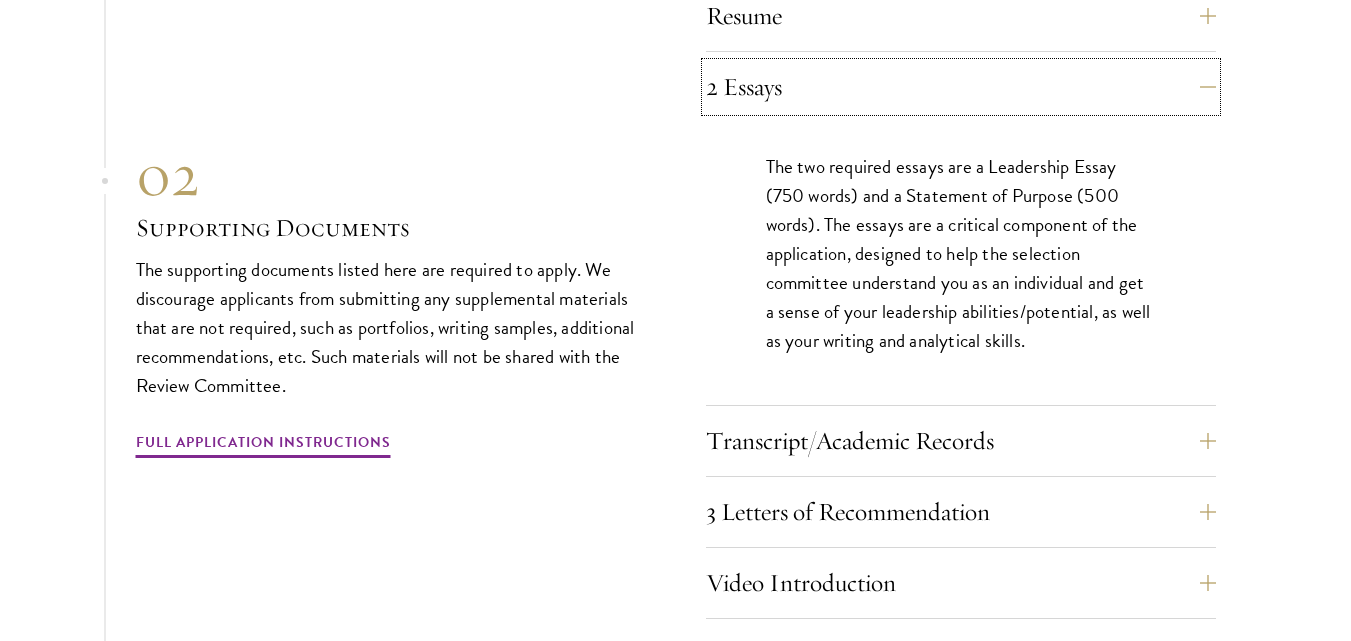 scroll, scrollTop: 6969, scrollLeft: 0, axis: vertical 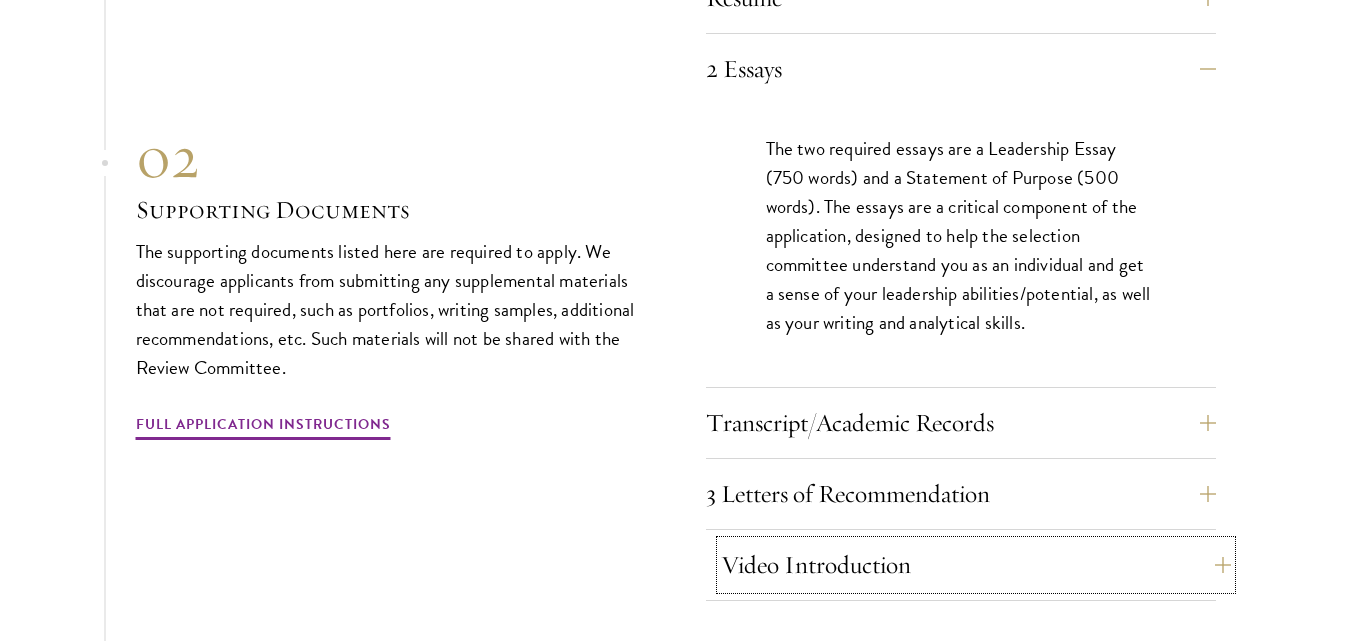 click on "Video Introduction" at bounding box center (976, 565) 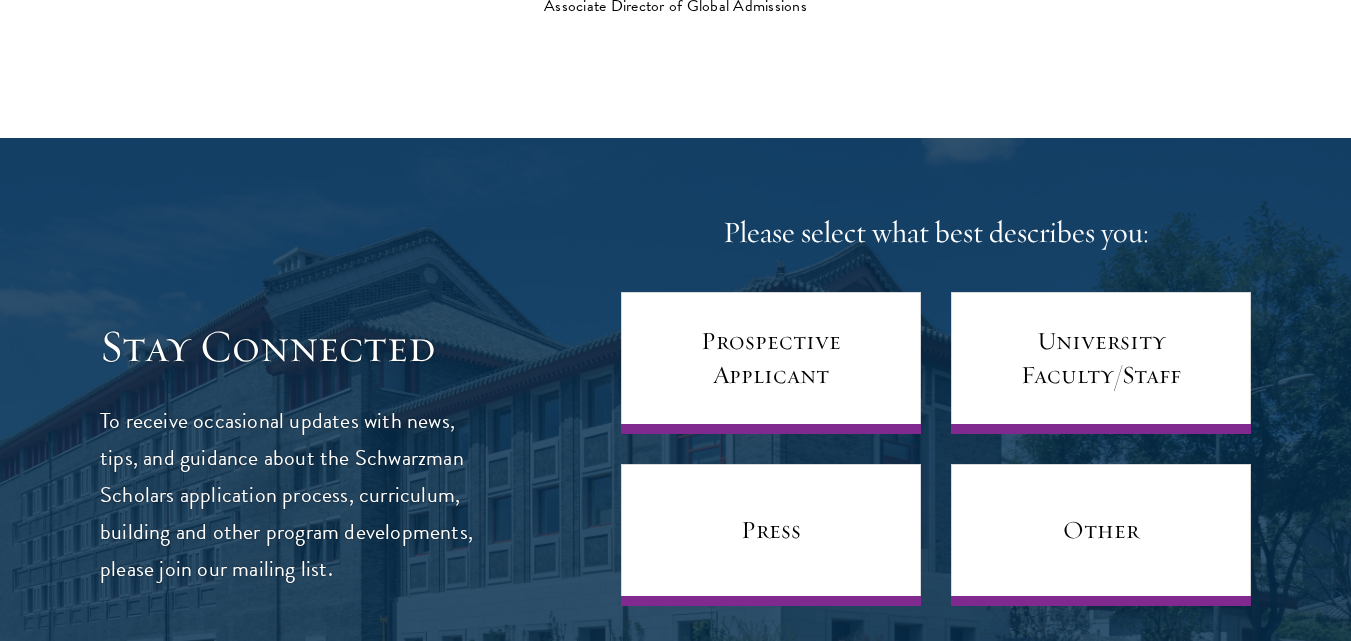 scroll, scrollTop: 8548, scrollLeft: 0, axis: vertical 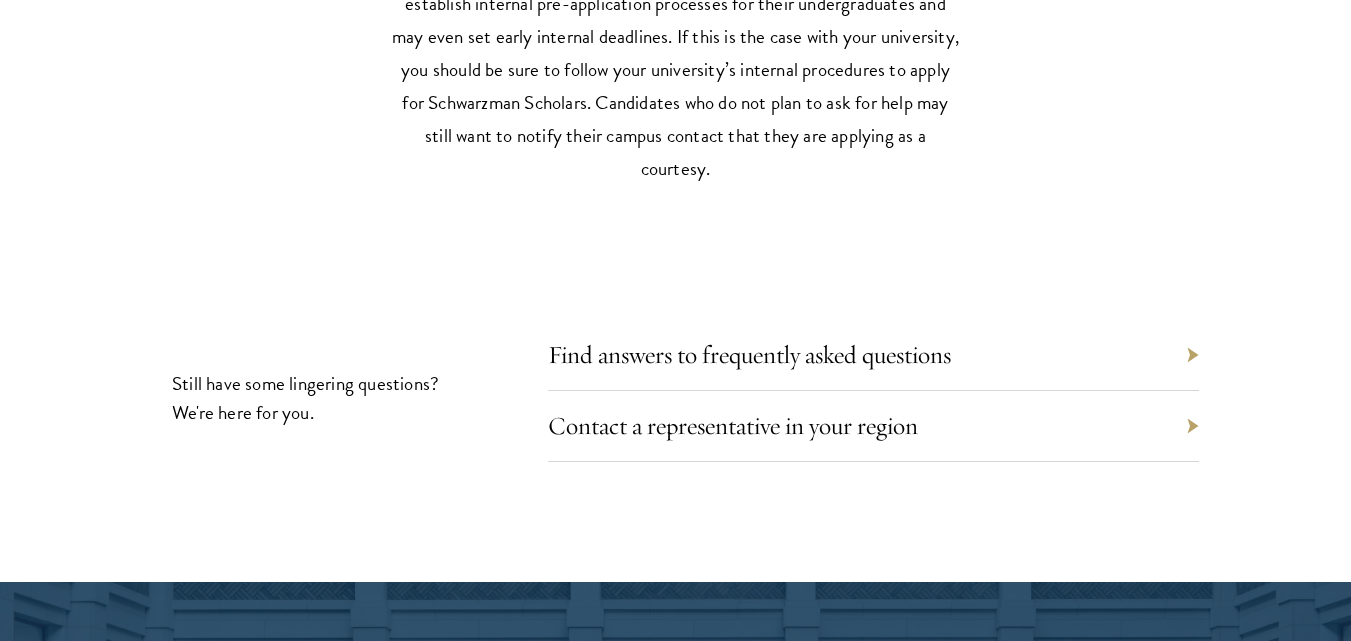 click on "Find answers to frequently asked questions" at bounding box center [873, 355] 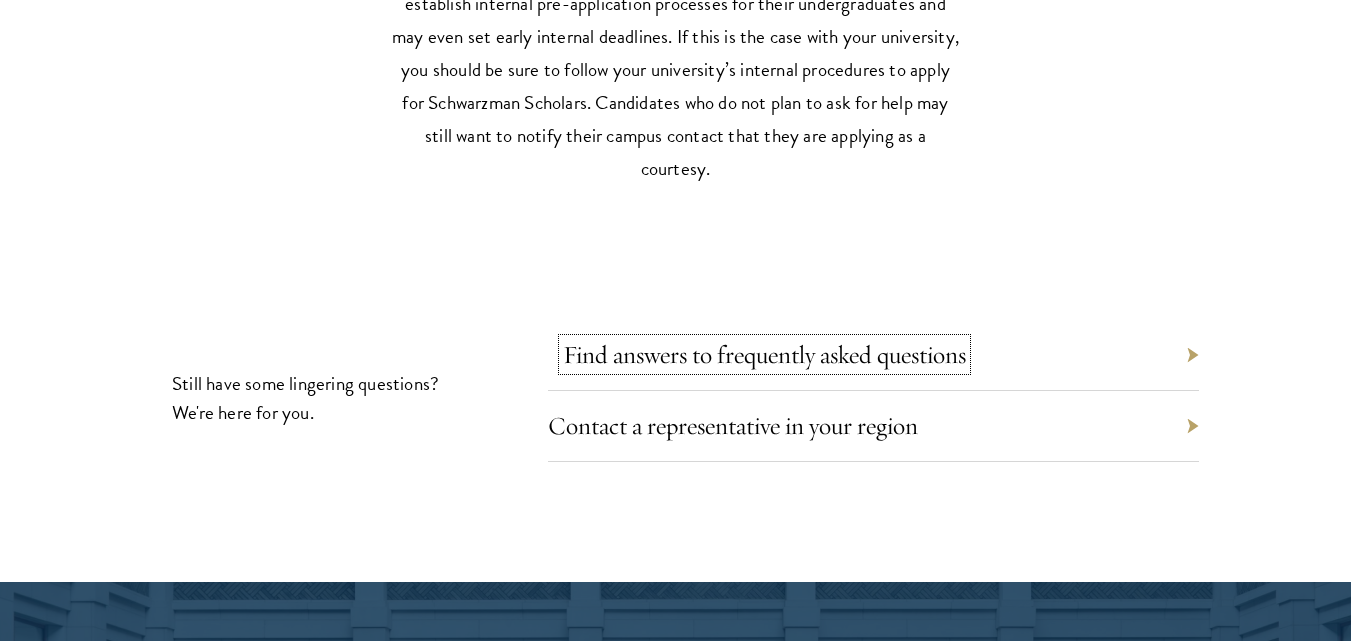 click on "Find answers to frequently asked questions" at bounding box center [764, 354] 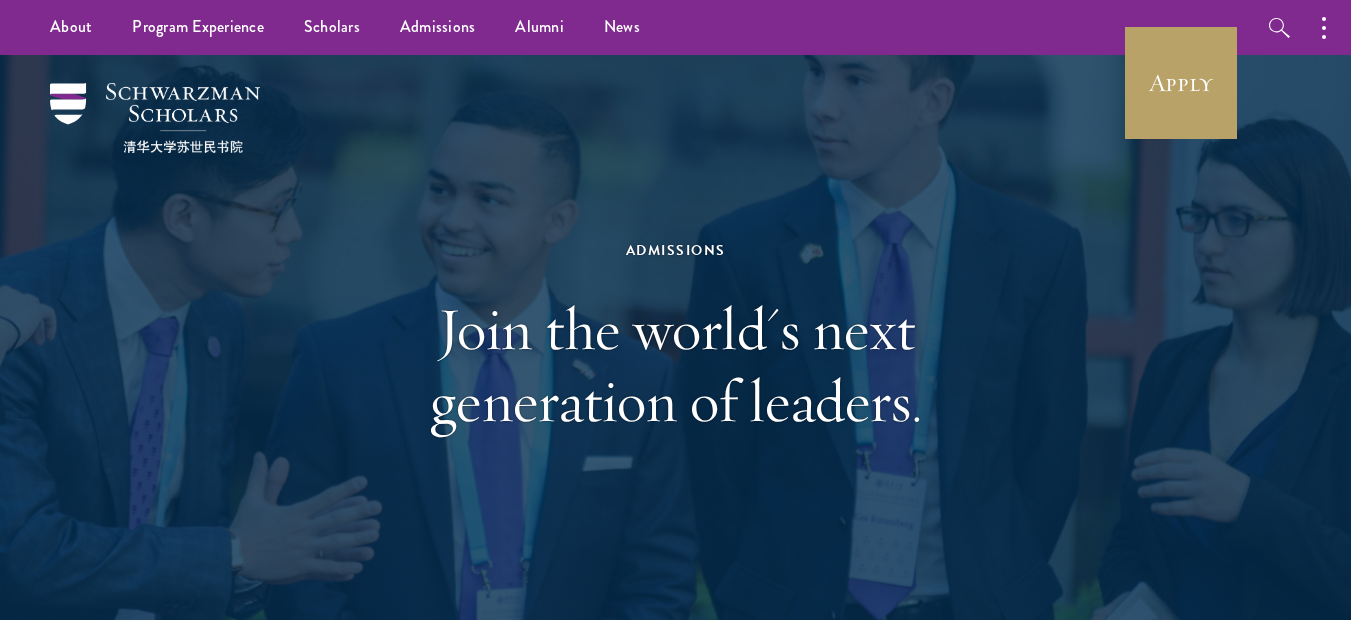 scroll, scrollTop: 0, scrollLeft: 0, axis: both 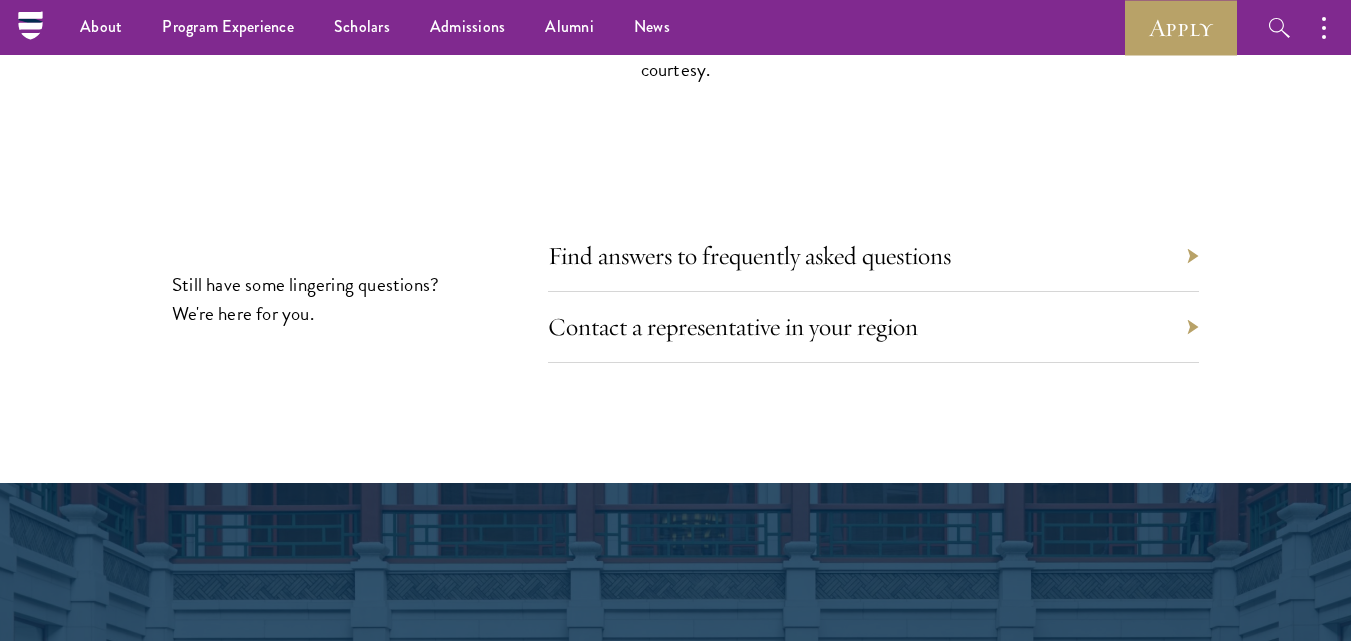 click on "Contact a representative in your region" at bounding box center (873, 327) 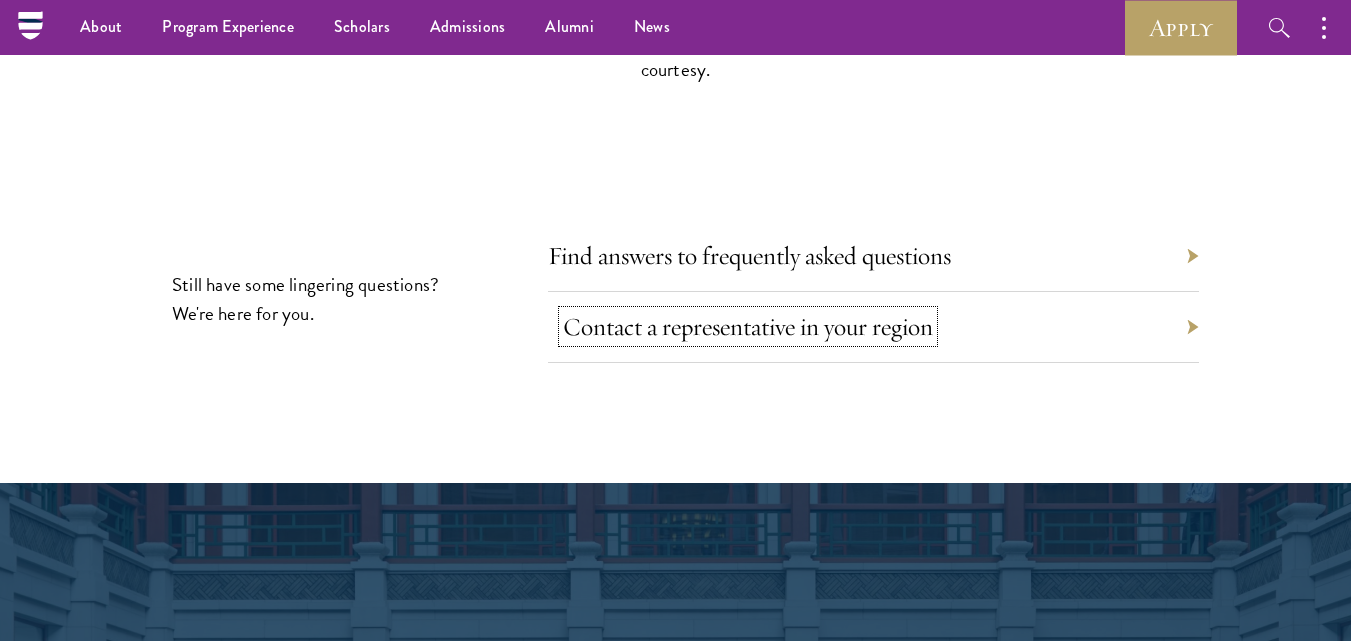 click on "Contact a representative in your region" at bounding box center [748, 326] 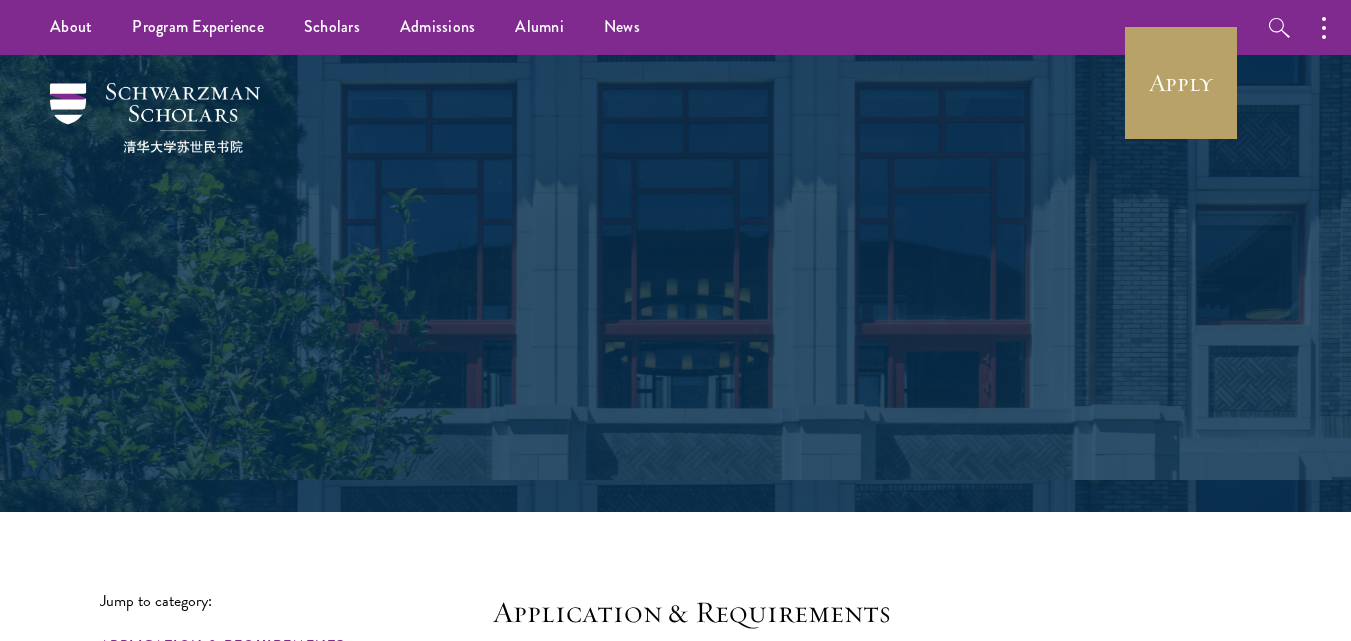 scroll, scrollTop: 0, scrollLeft: 0, axis: both 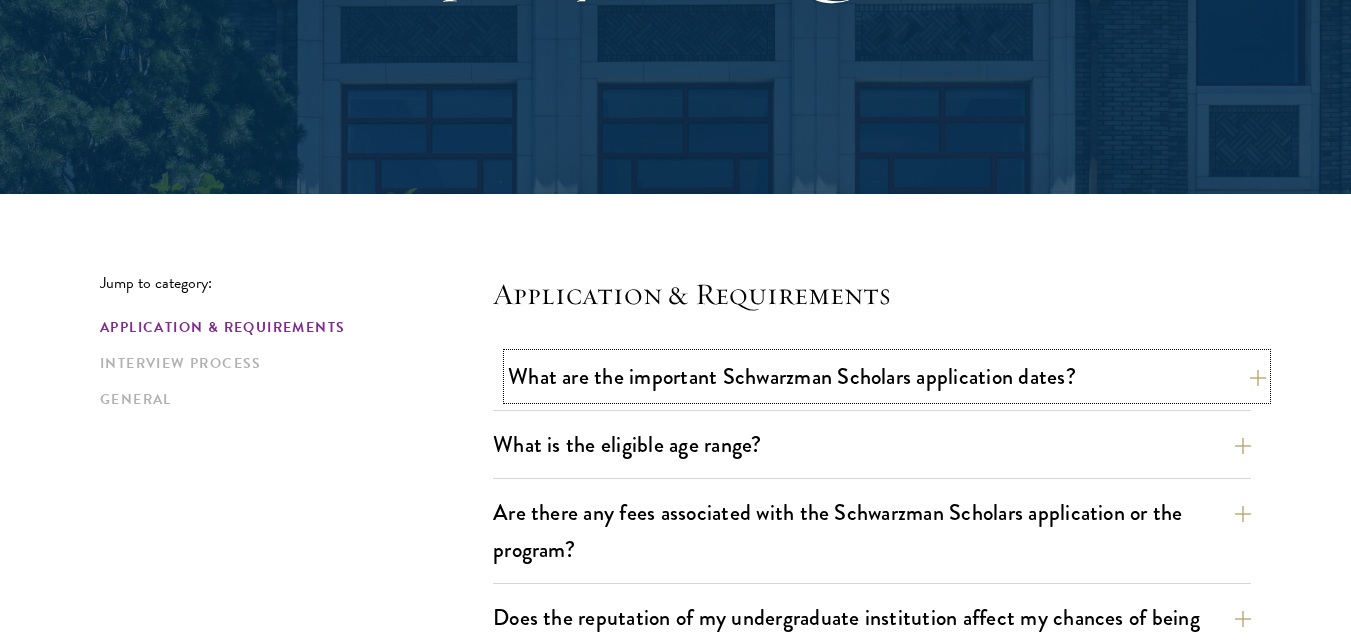 click on "What are the important Schwarzman Scholars application dates?" at bounding box center (887, 376) 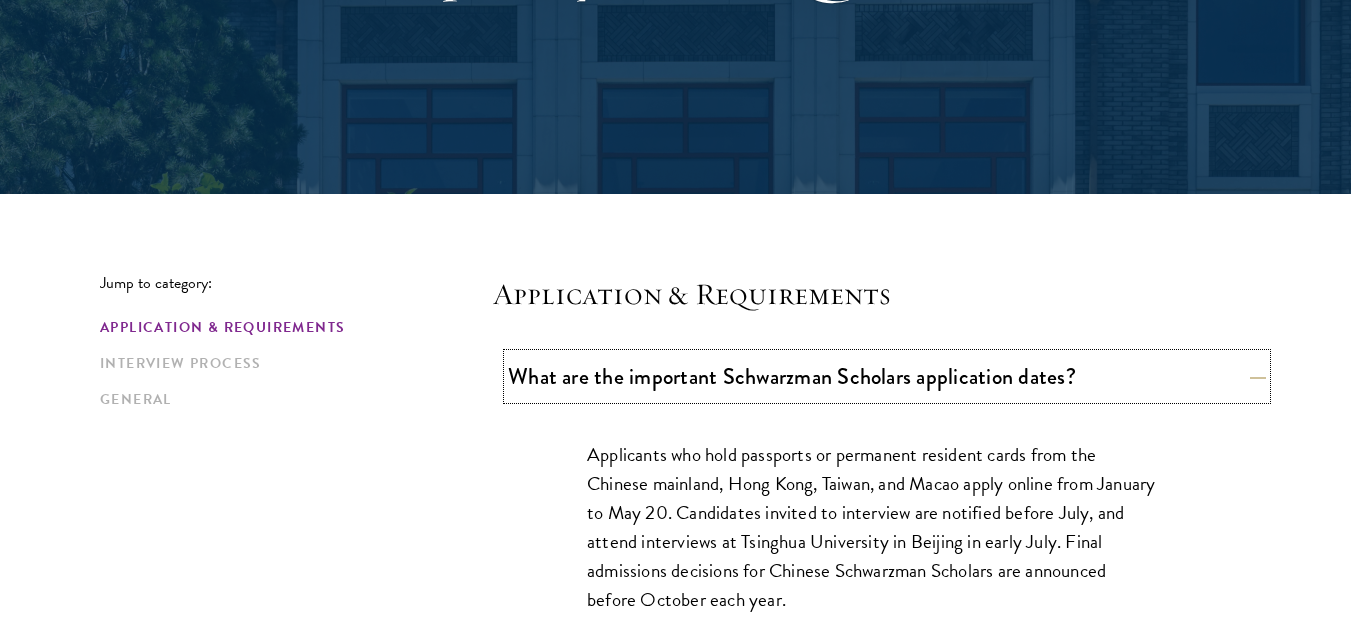 click on "What are the important Schwarzman Scholars application dates?" at bounding box center (887, 376) 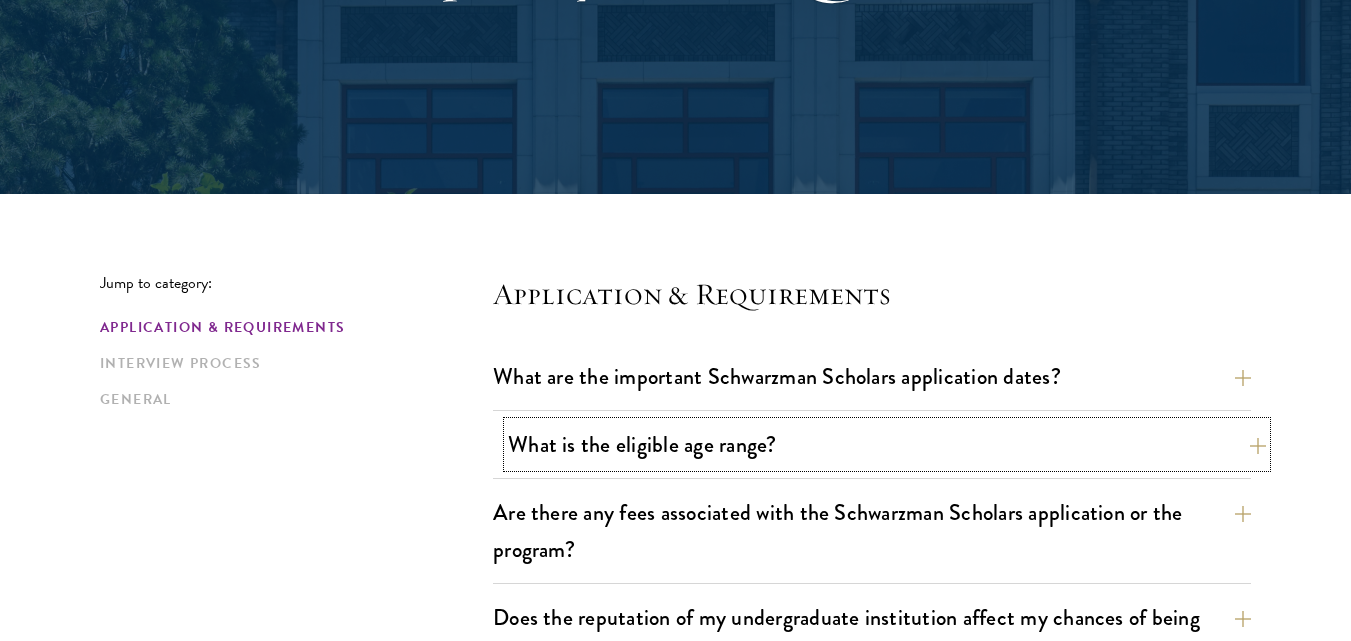 click on "What is the eligible age range?" at bounding box center (887, 444) 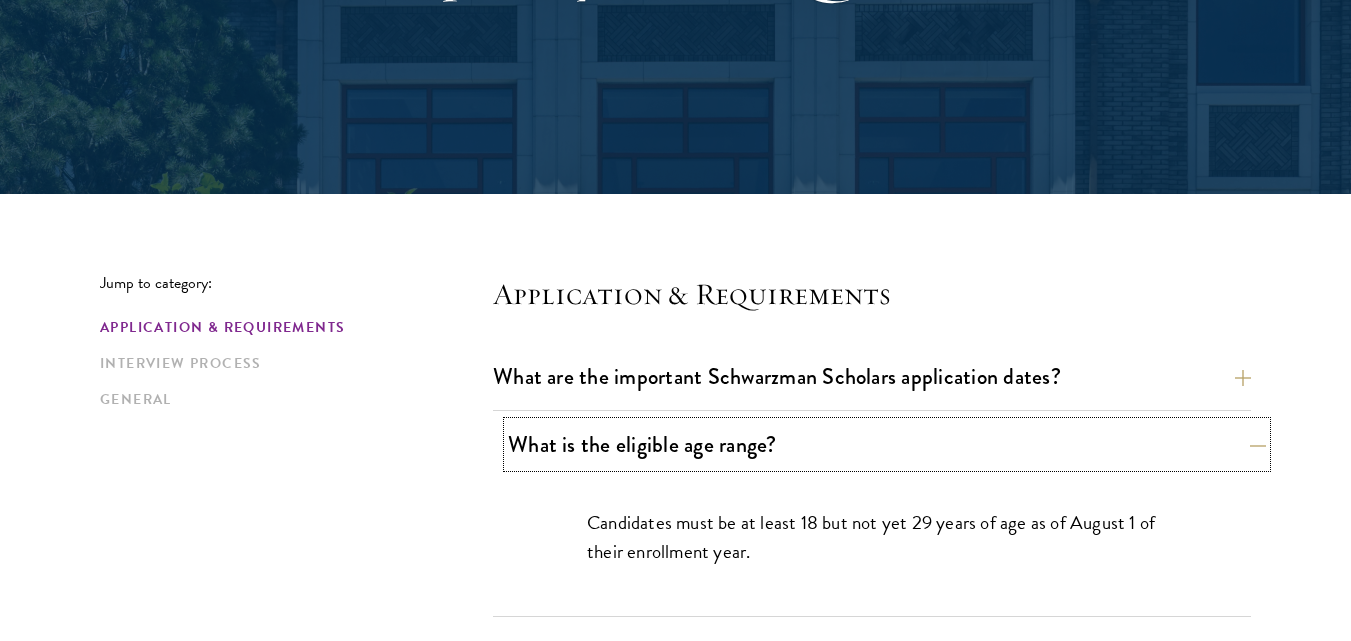 click on "What is the eligible age range?" at bounding box center [887, 444] 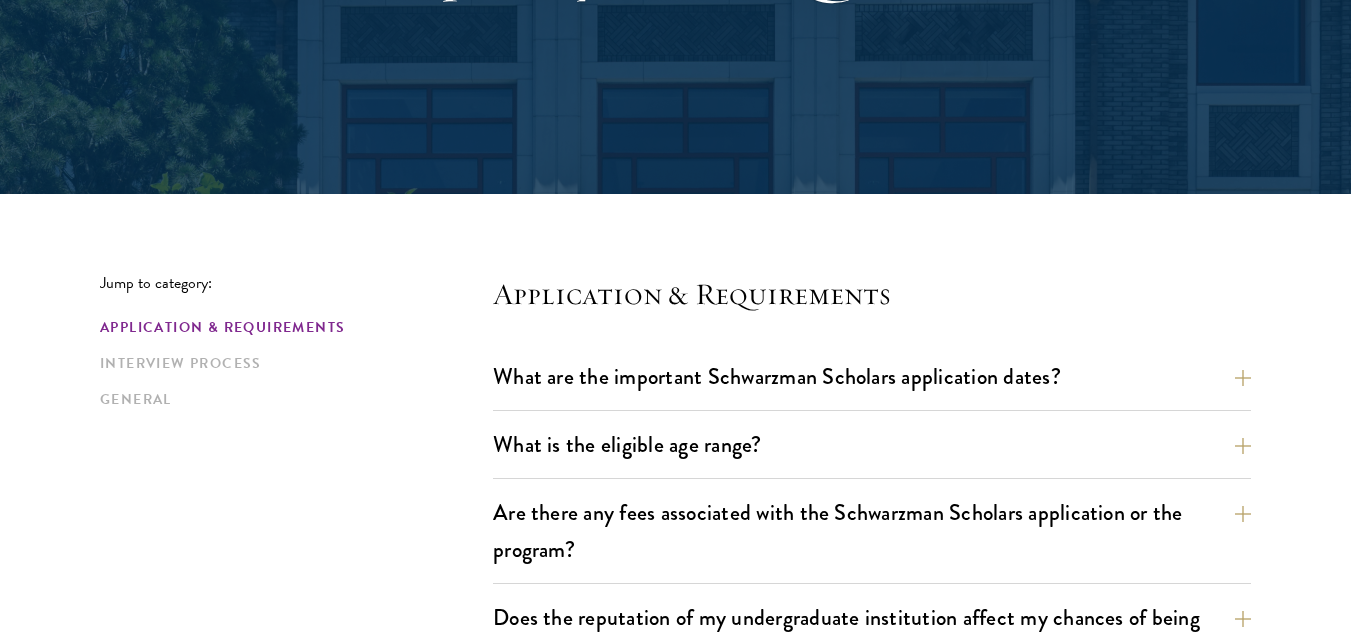 click on "Are there any fees associated with the Schwarzman Scholars application or the program?
There is no fee associated with applying to the program. Interview expenses, such as economy class air or train travel, group meals, and one night in a hotel if needed, are arranged and covered by the program. Expenses for Schwarzman Scholars are also fully covered by the program, including the following: tuition, fees, room and board, travel to and from Beijing at the beginning and end of the academic year, in-country study tours, required course books and supplies, a Lenovo laptop, health insurance, and a personal stipend." at bounding box center (872, 537) 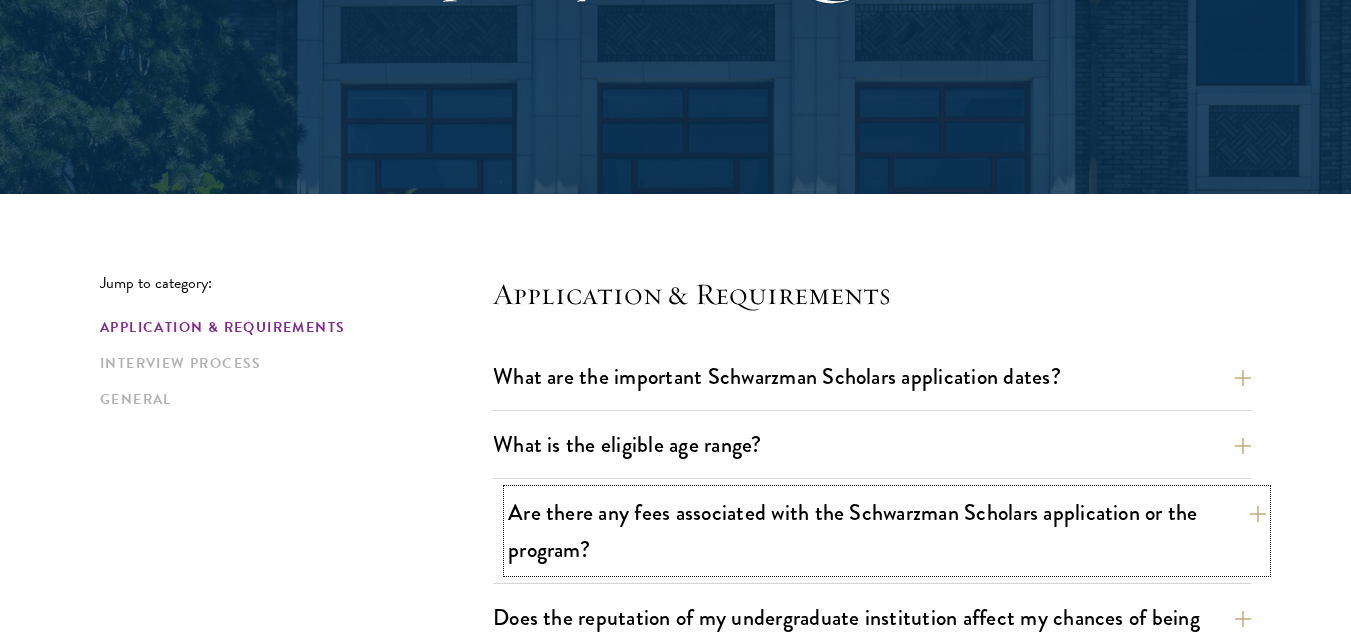 click on "Are there any fees associated with the Schwarzman Scholars application or the program?" at bounding box center (887, 531) 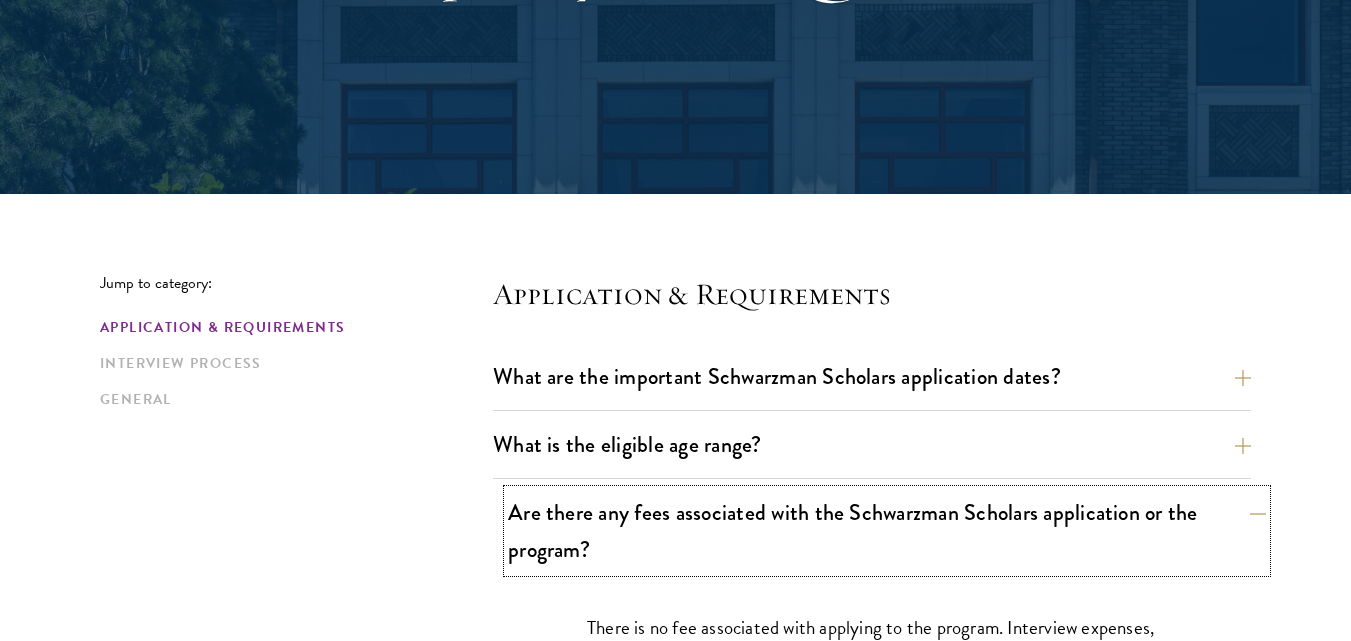 type 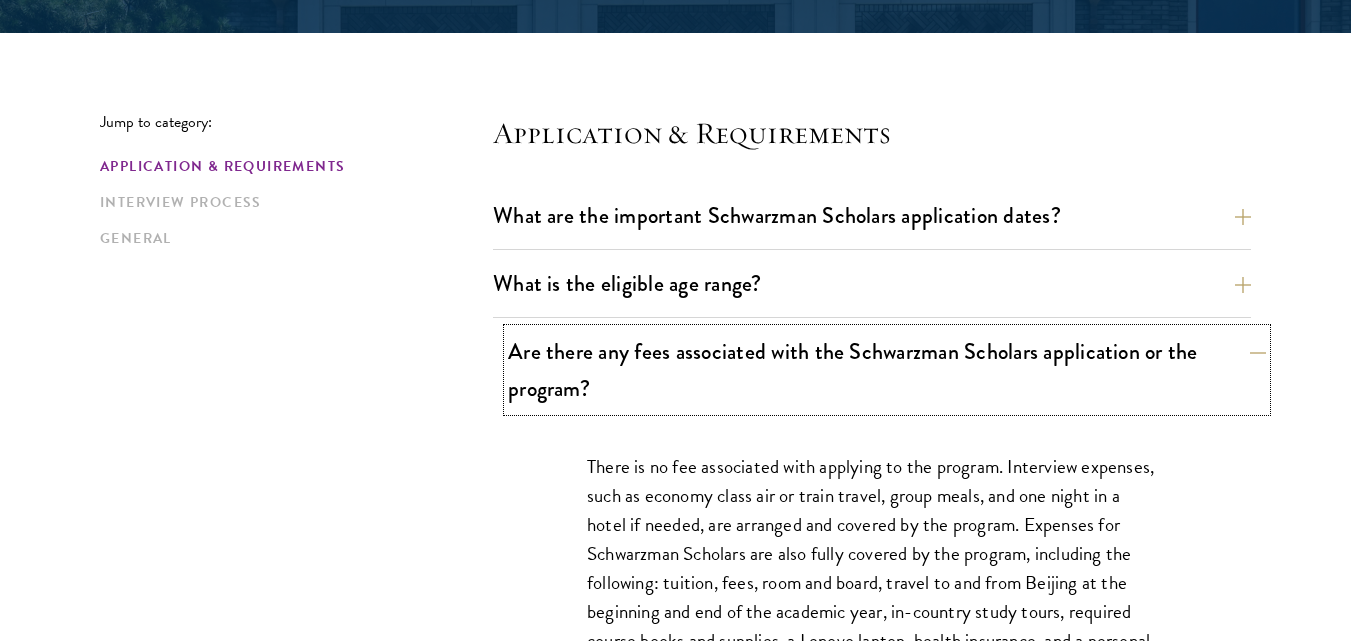 scroll, scrollTop: 678, scrollLeft: 0, axis: vertical 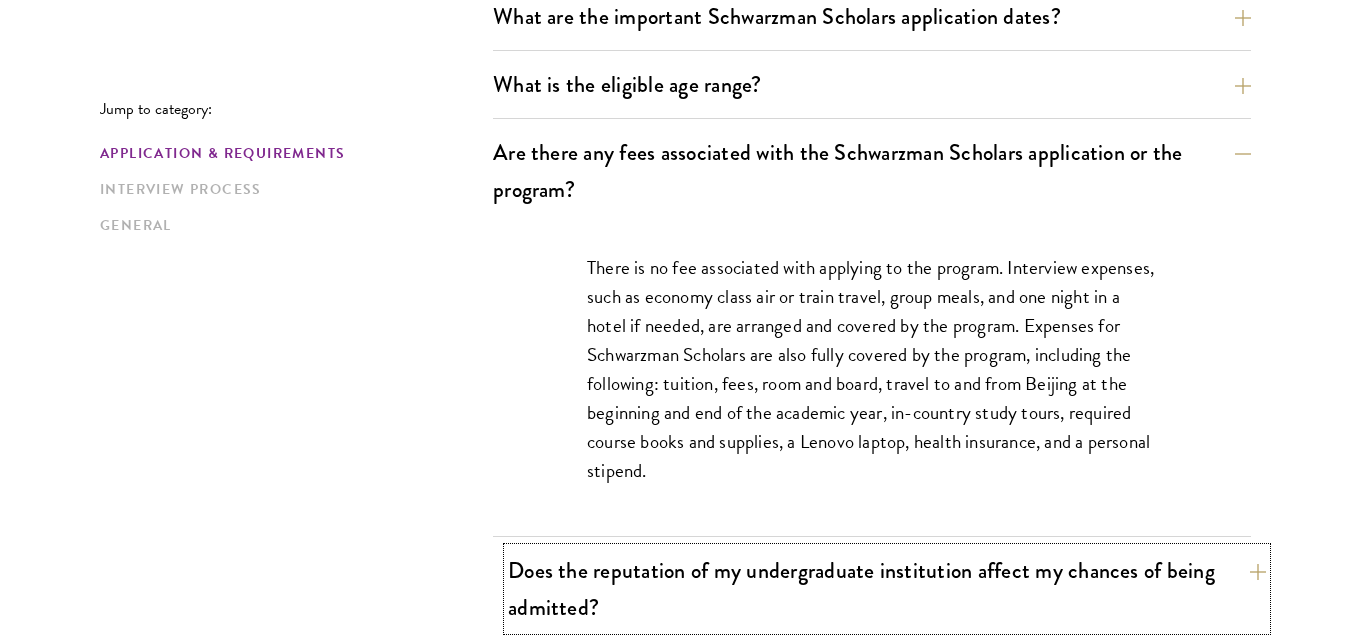 click on "Does the reputation of my undergraduate institution affect my chances of being admitted?" at bounding box center [887, 589] 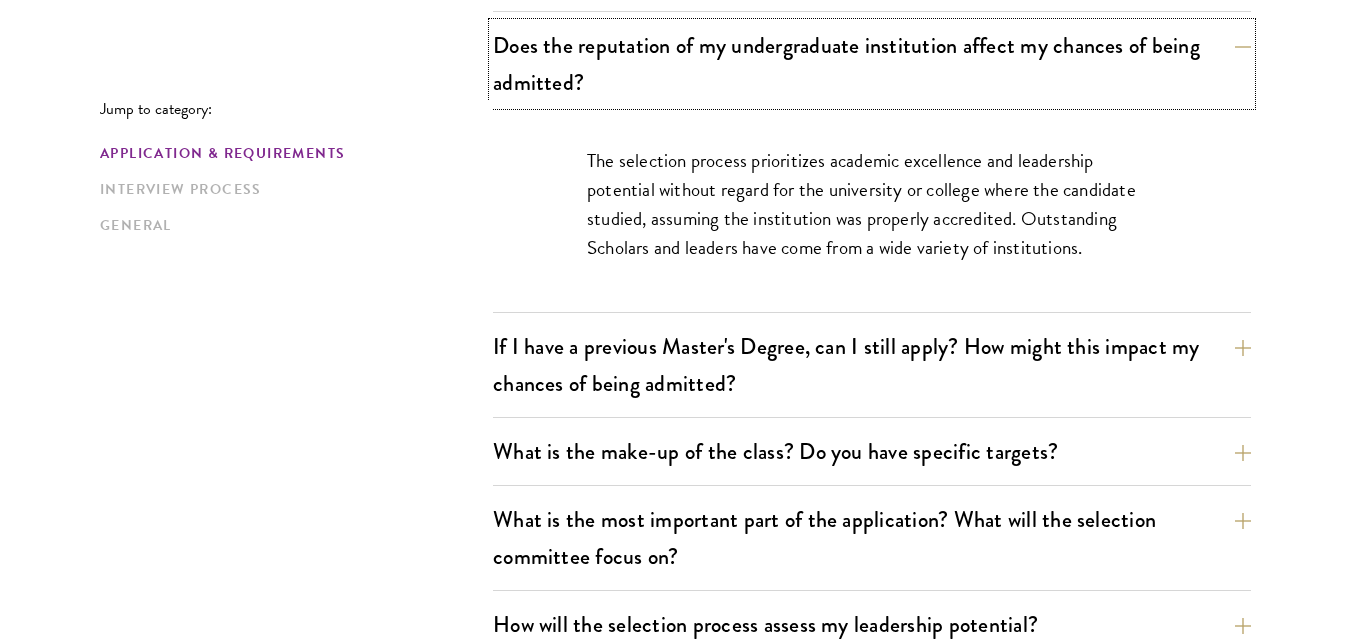 scroll, scrollTop: 985, scrollLeft: 0, axis: vertical 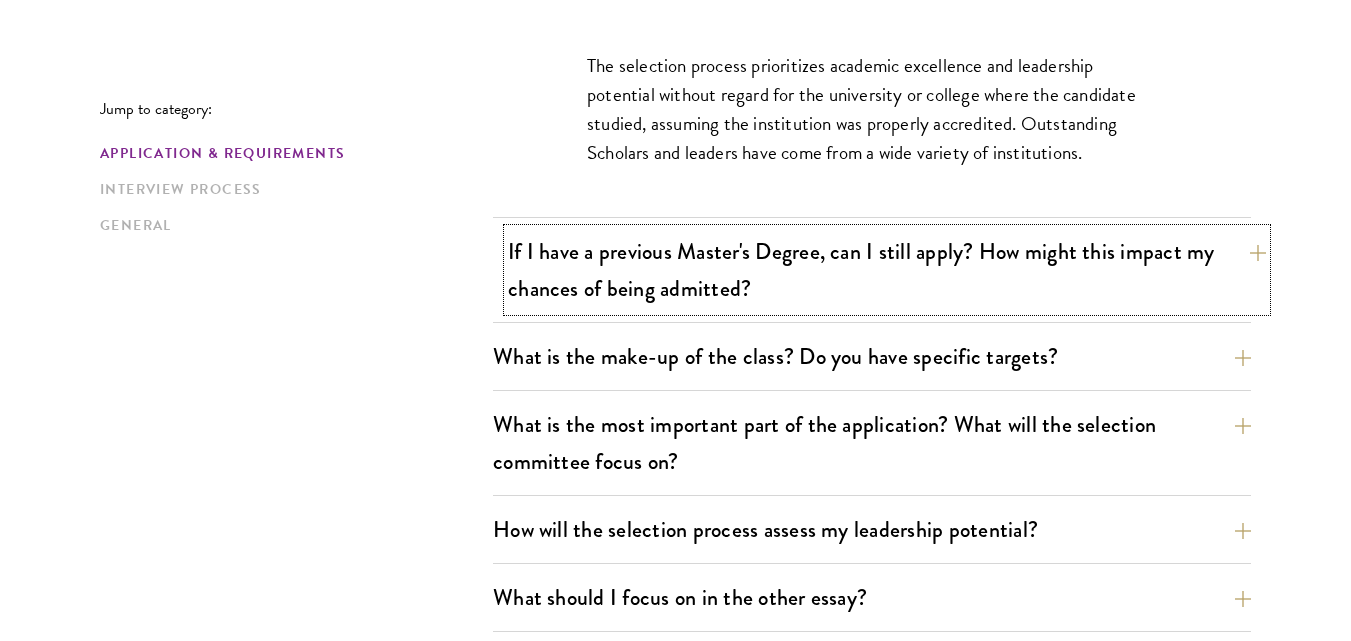 click on "If I have a previous Master's Degree, can I still apply? How might this impact my chances of being admitted?" at bounding box center [887, 270] 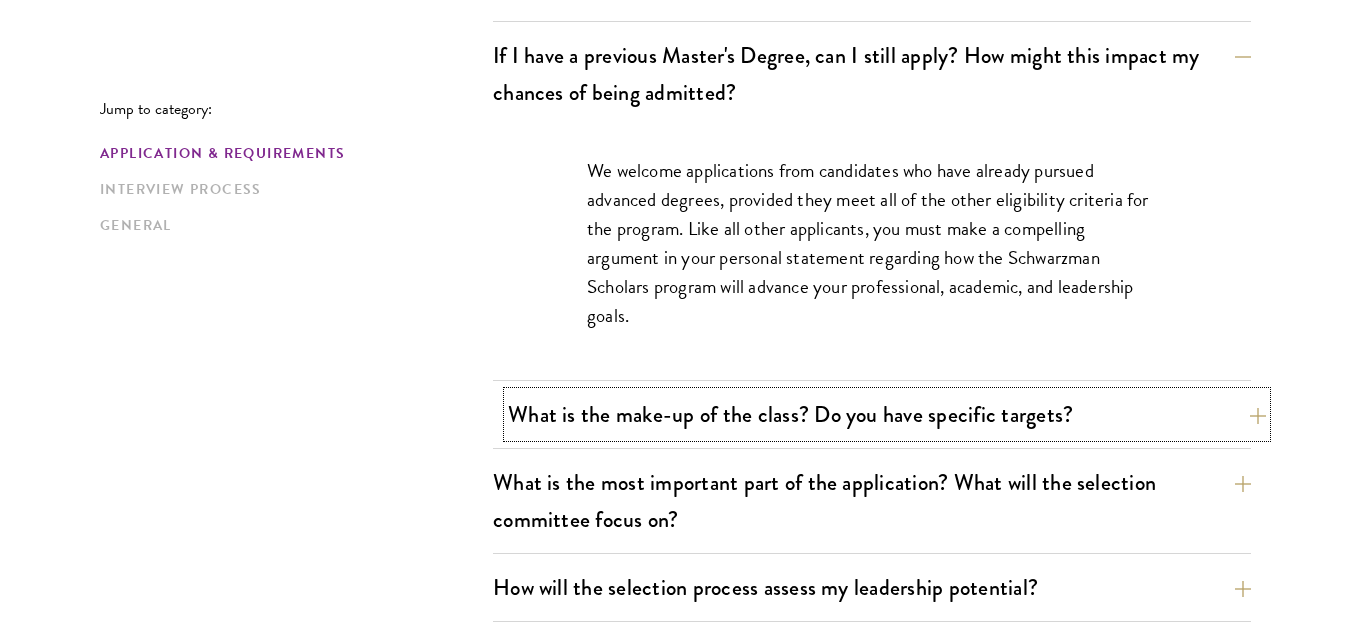 click on "What is the make-up of the class? Do you have specific targets?" at bounding box center (887, 414) 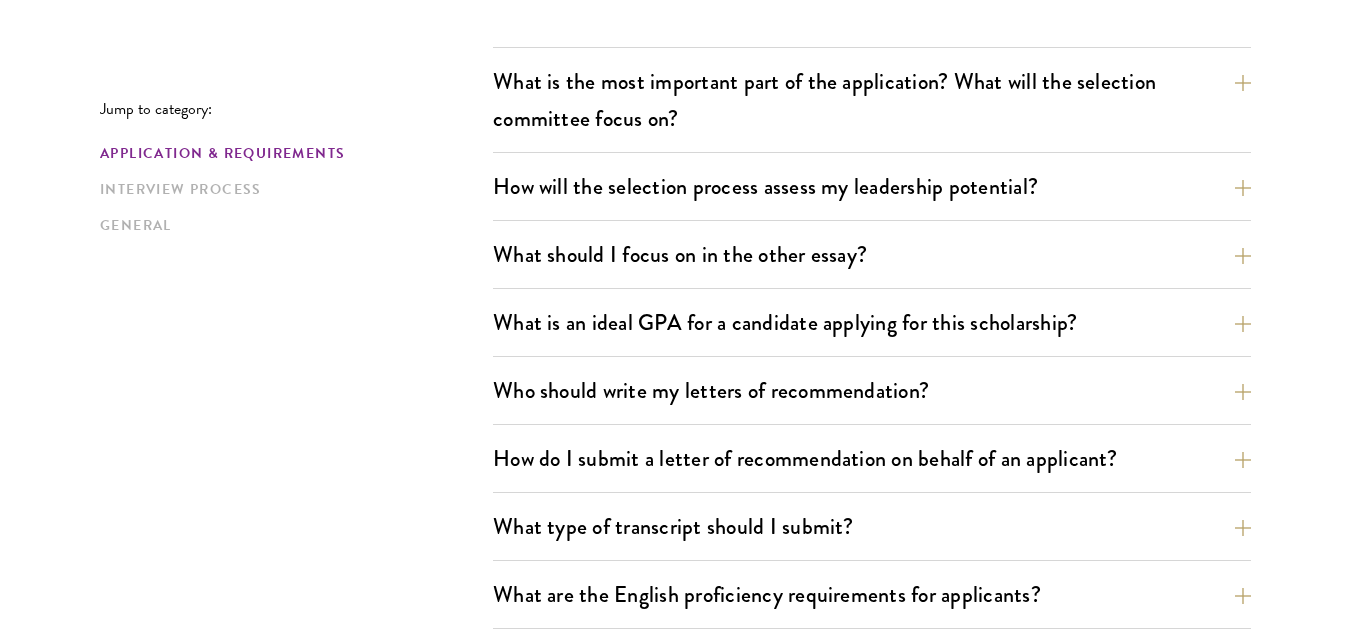 scroll, scrollTop: 1543, scrollLeft: 0, axis: vertical 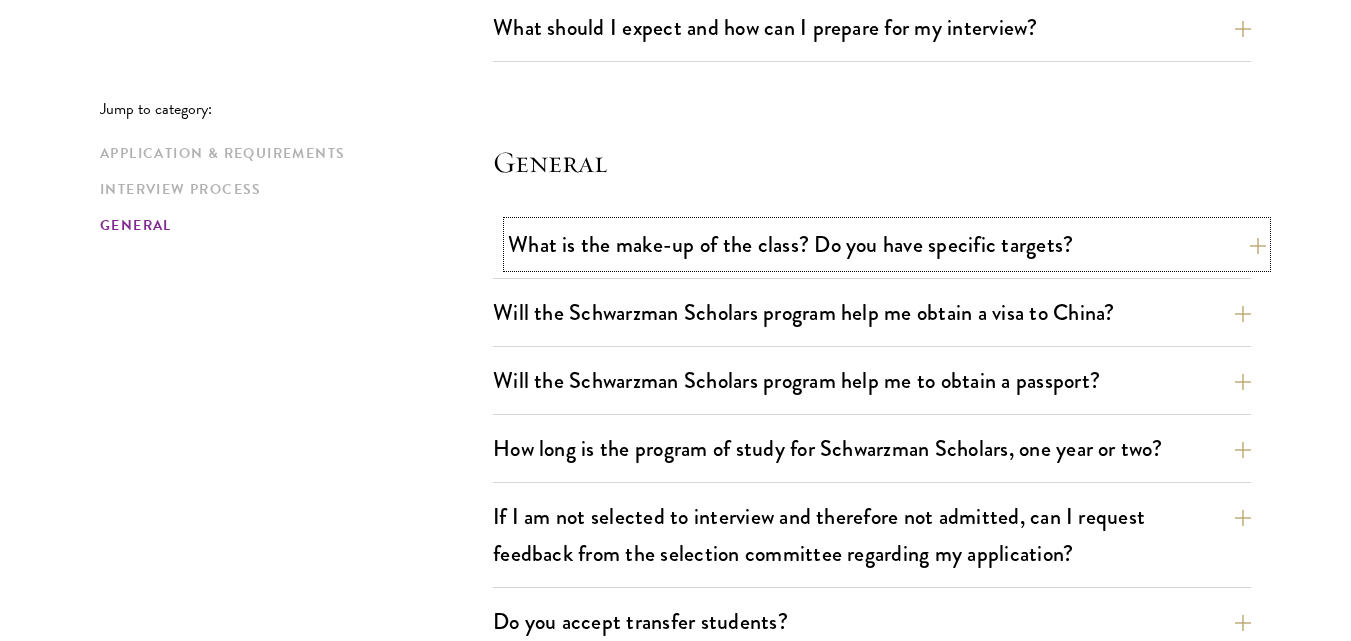 click on "What is the make-up of the class? Do you have specific targets?" at bounding box center [887, 244] 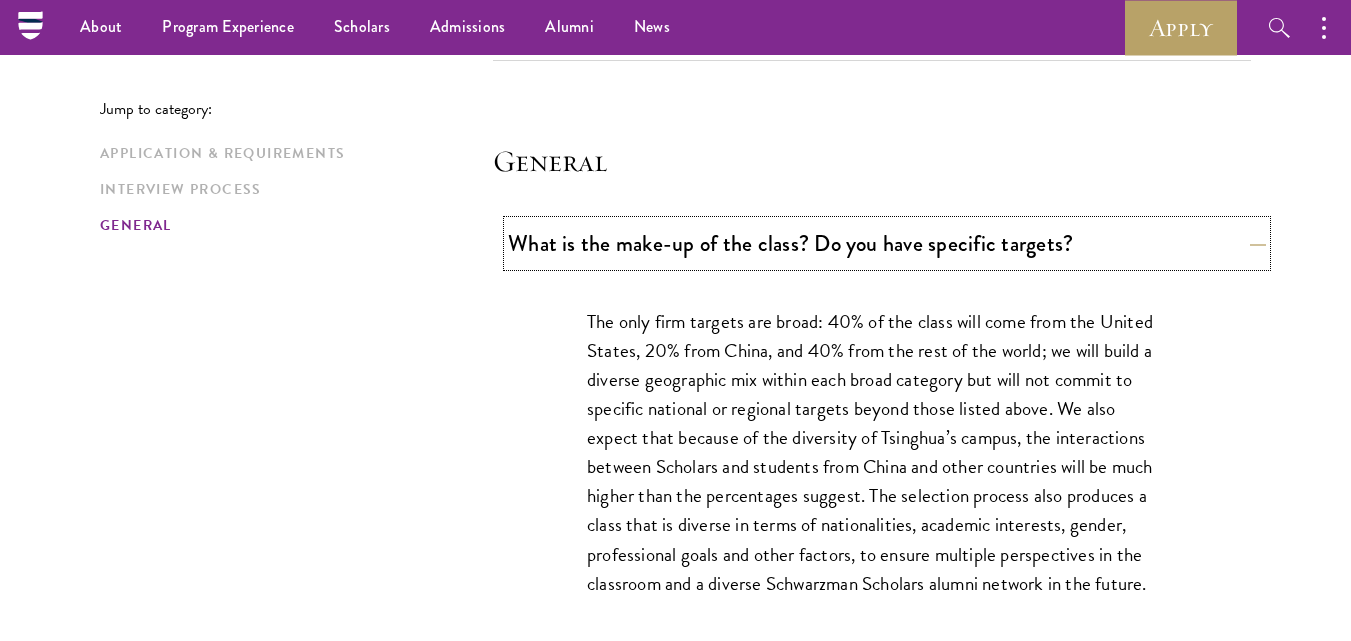 scroll, scrollTop: 2892, scrollLeft: 0, axis: vertical 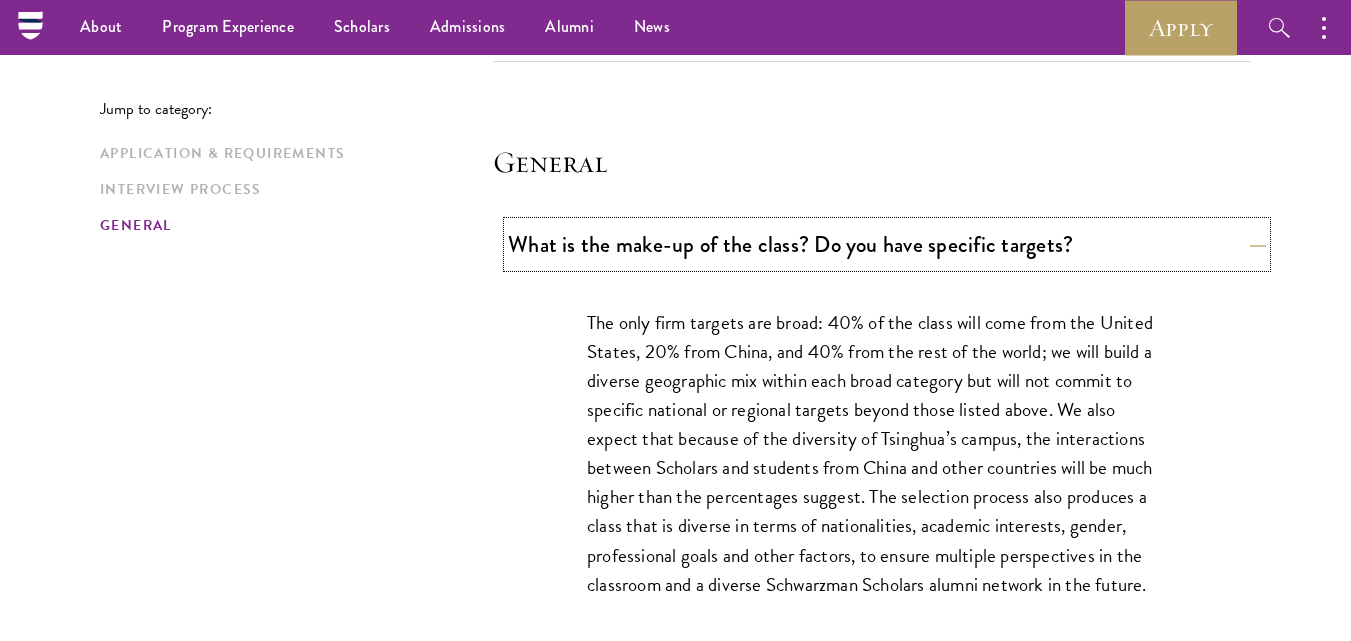 click on "What is the make-up of the class? Do you have specific targets?" at bounding box center (887, 244) 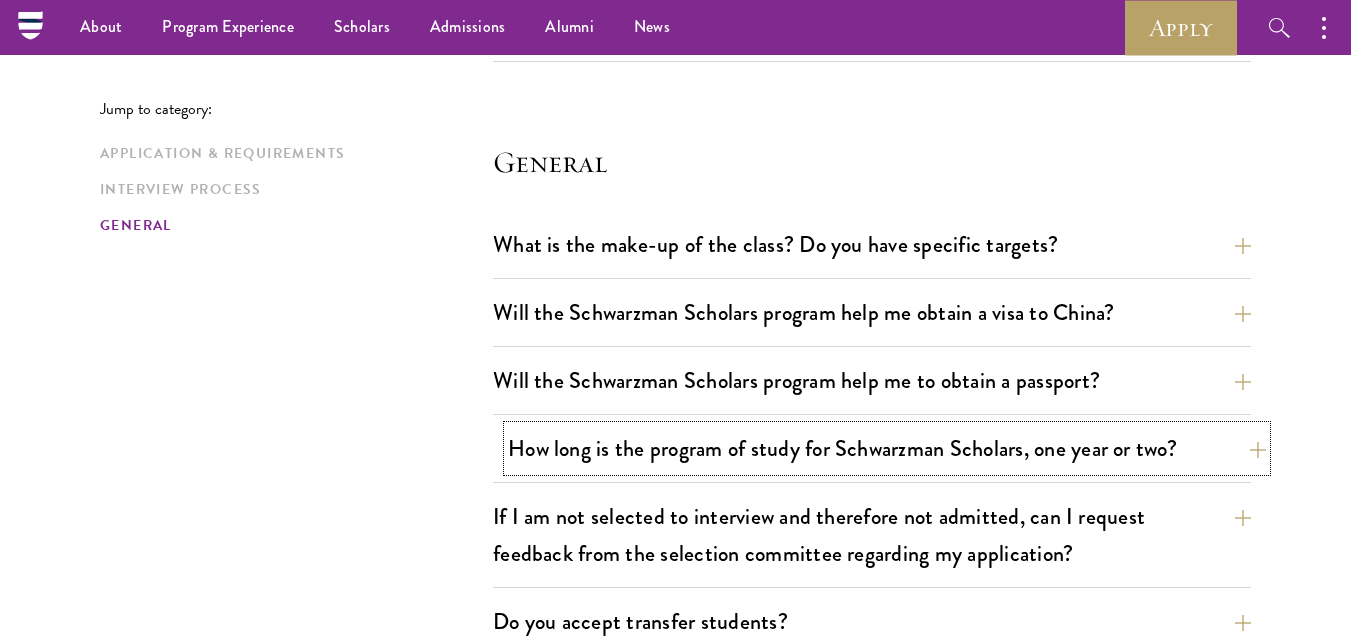 click on "How long is the program of study for Schwarzman Scholars, one year or two?" at bounding box center (887, 448) 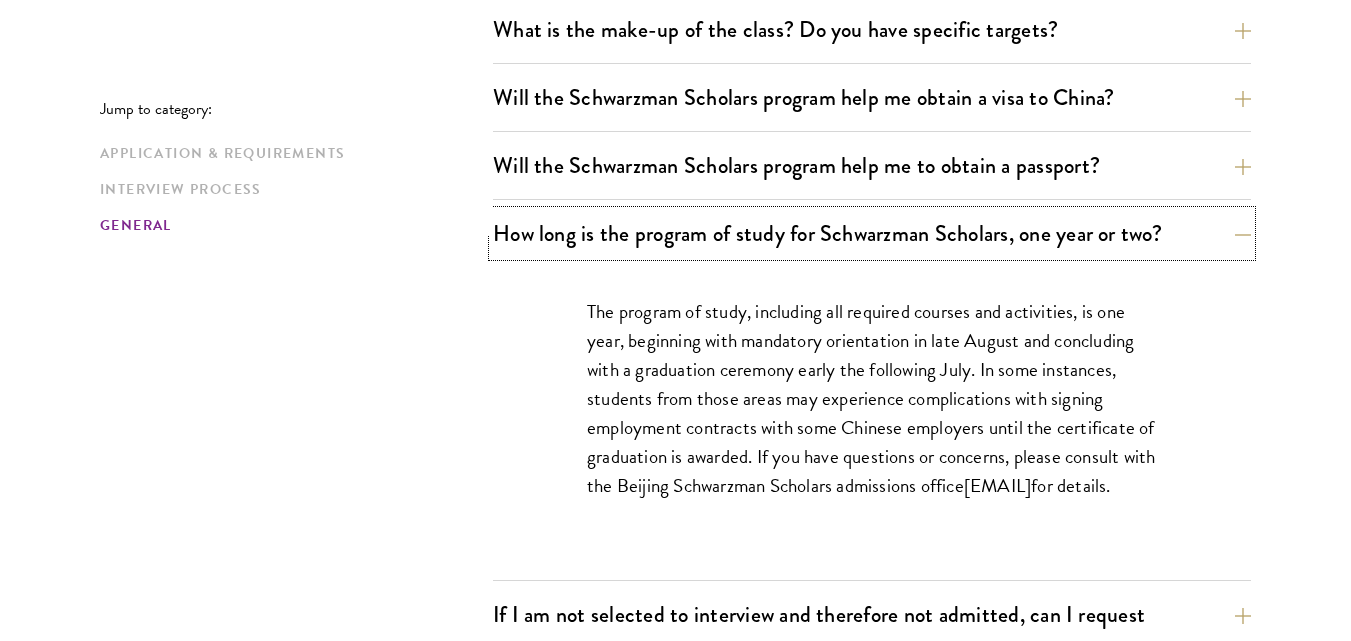 scroll, scrollTop: 3151, scrollLeft: 0, axis: vertical 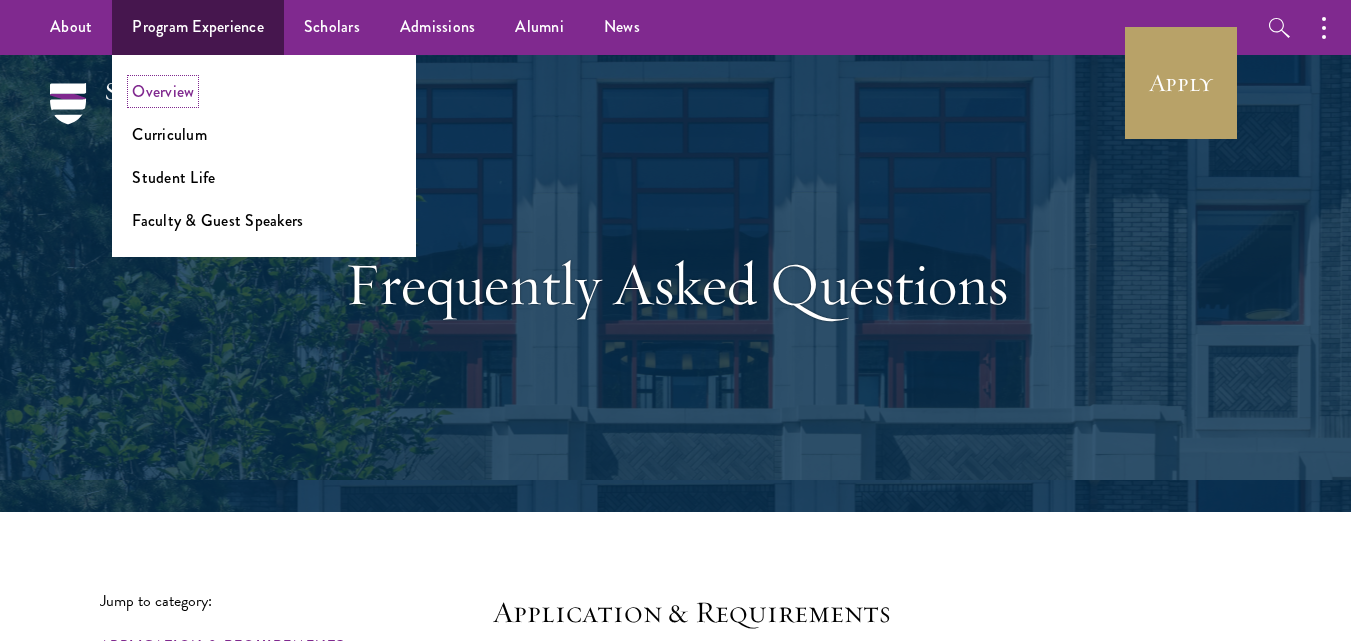 click on "Overview" at bounding box center [163, 91] 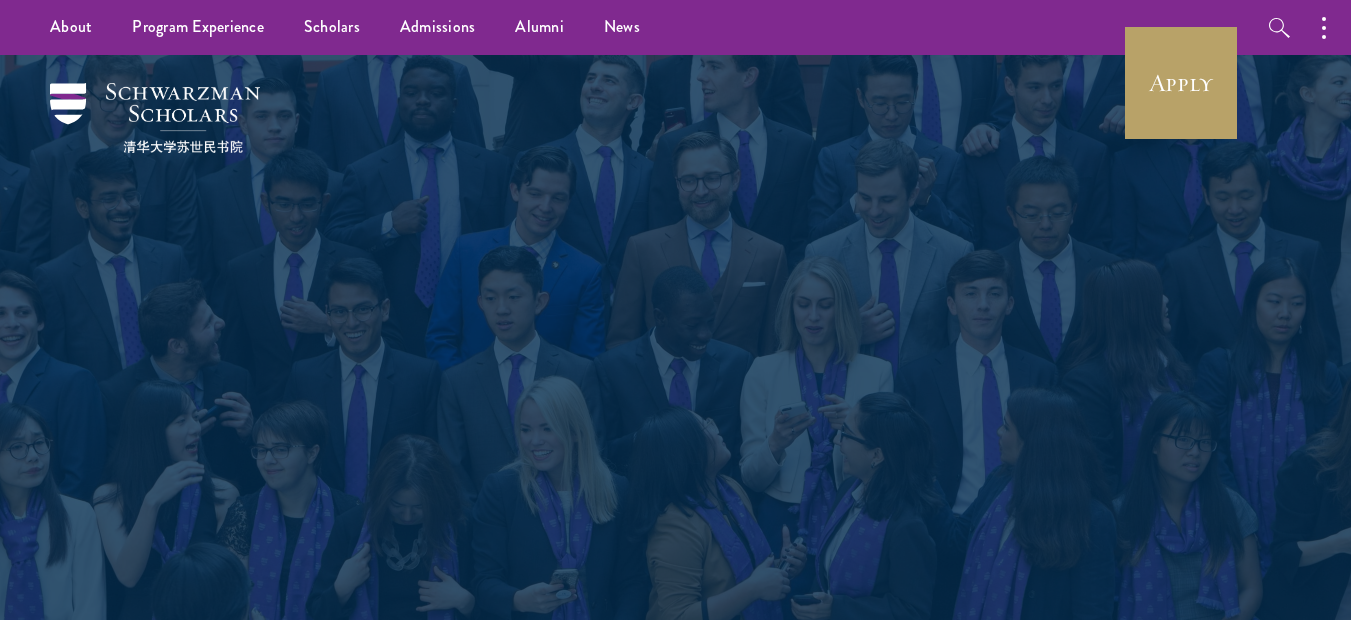 scroll, scrollTop: 0, scrollLeft: 0, axis: both 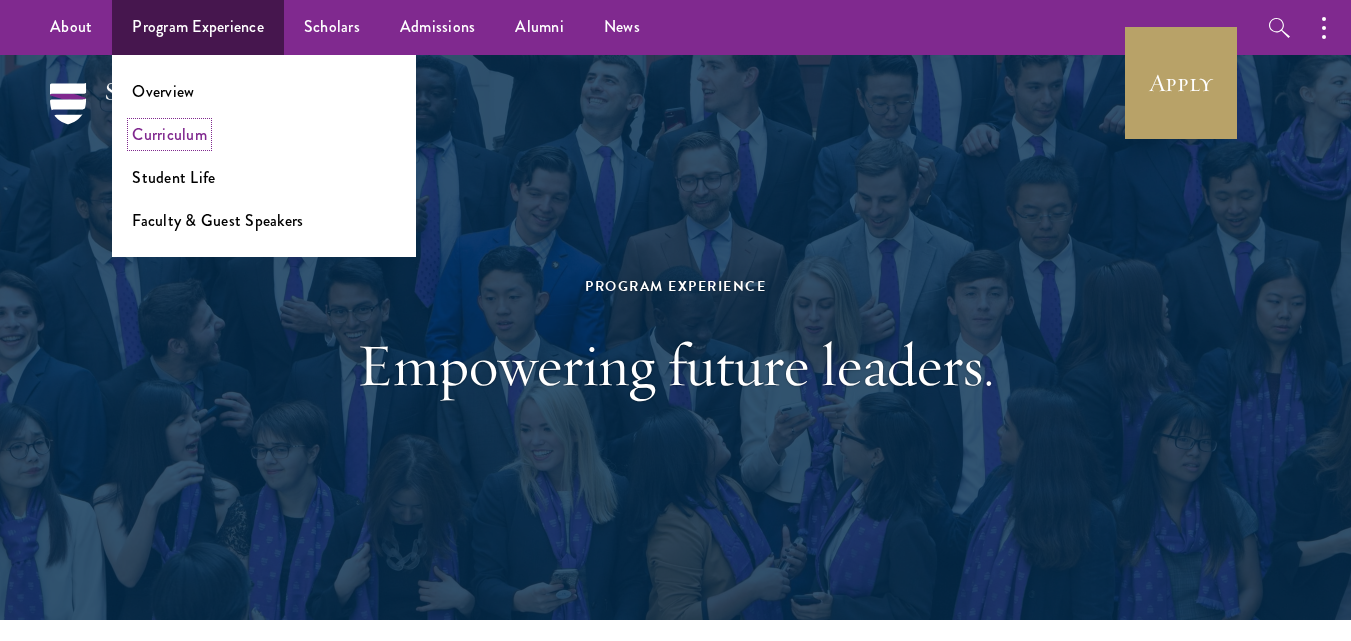 click on "Curriculum" at bounding box center [169, 134] 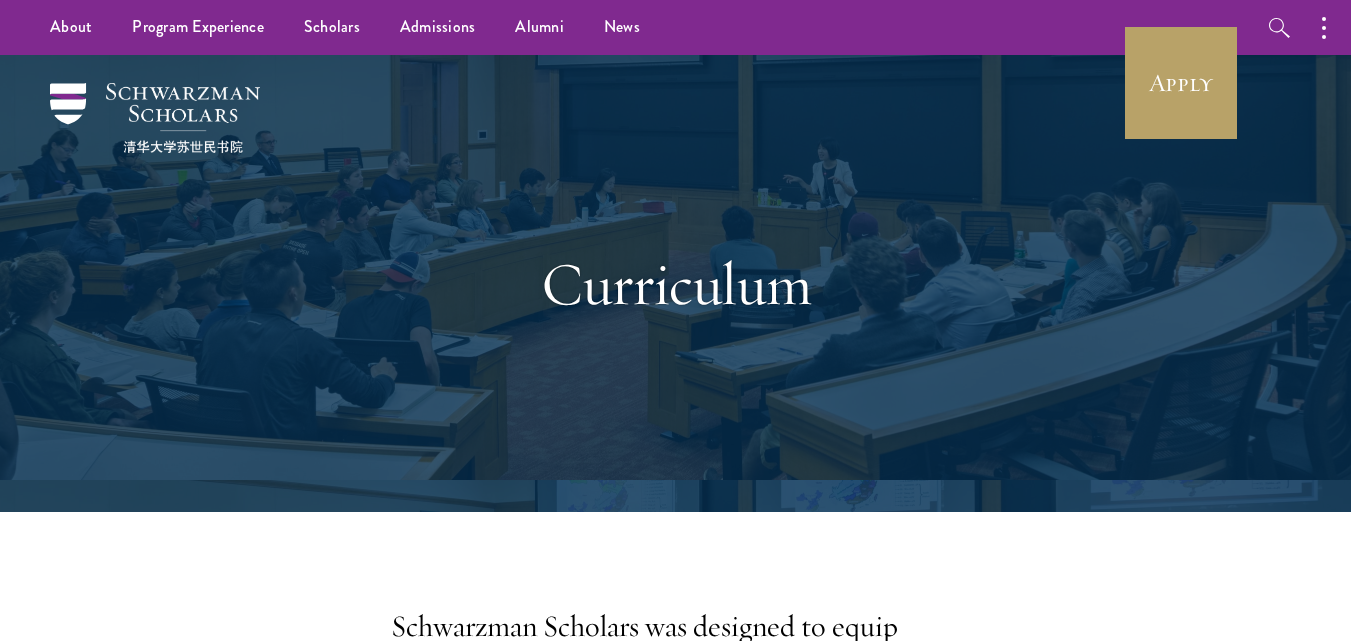scroll, scrollTop: 0, scrollLeft: 0, axis: both 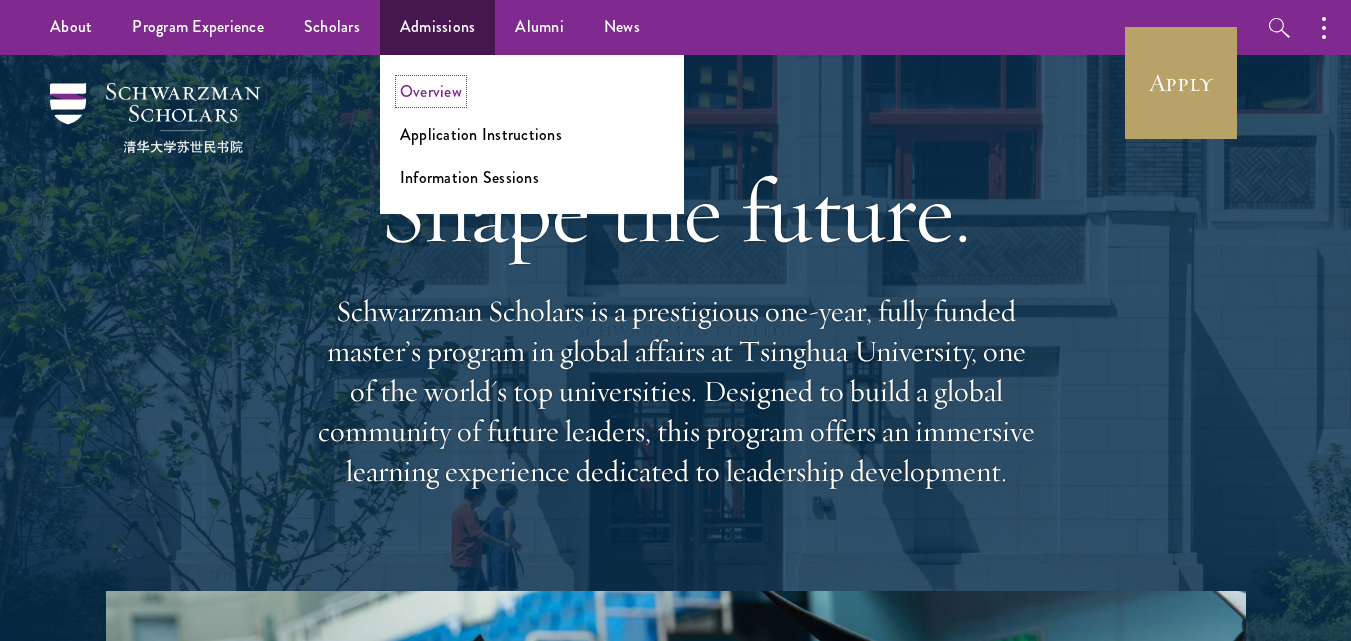 click on "Overview" at bounding box center [431, 91] 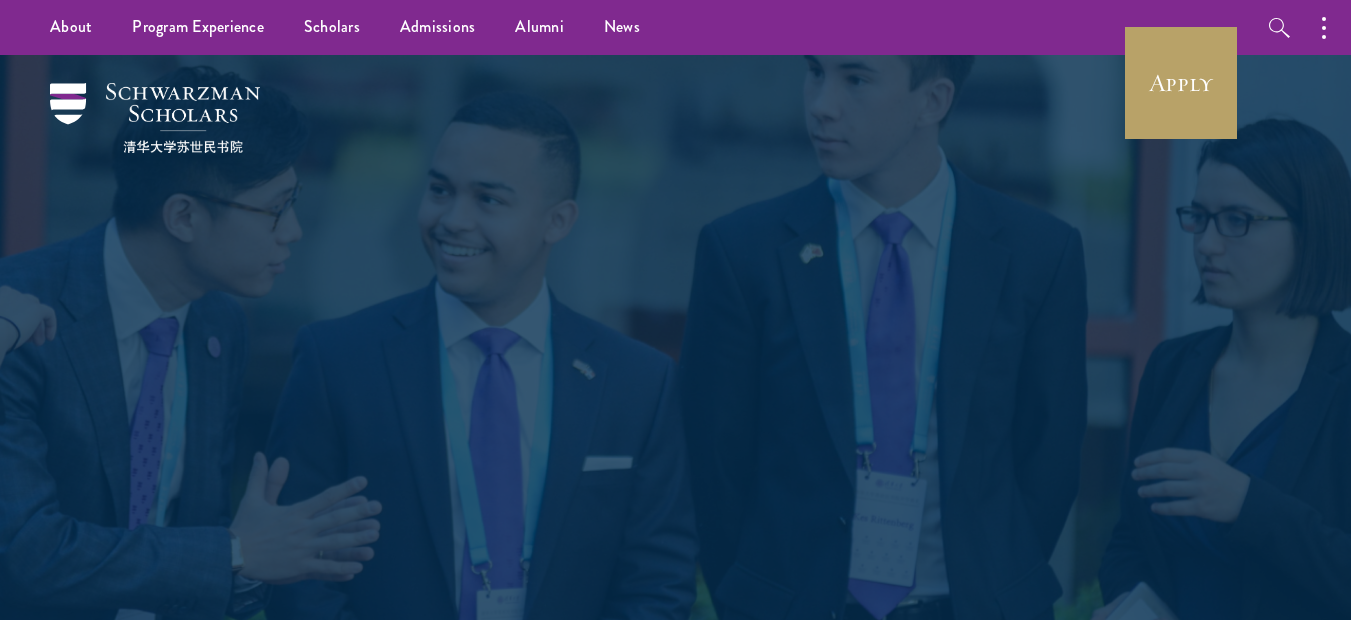 scroll, scrollTop: 0, scrollLeft: 0, axis: both 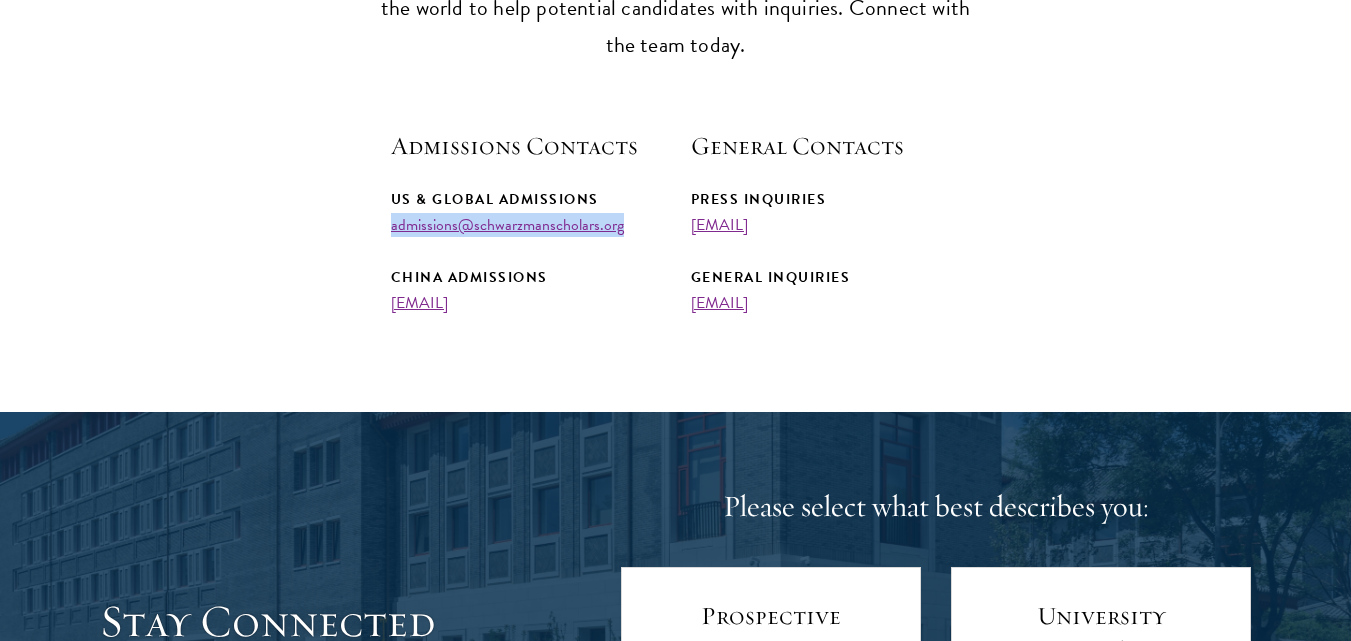 drag, startPoint x: 650, startPoint y: 222, endPoint x: 389, endPoint y: 224, distance: 261.00766 